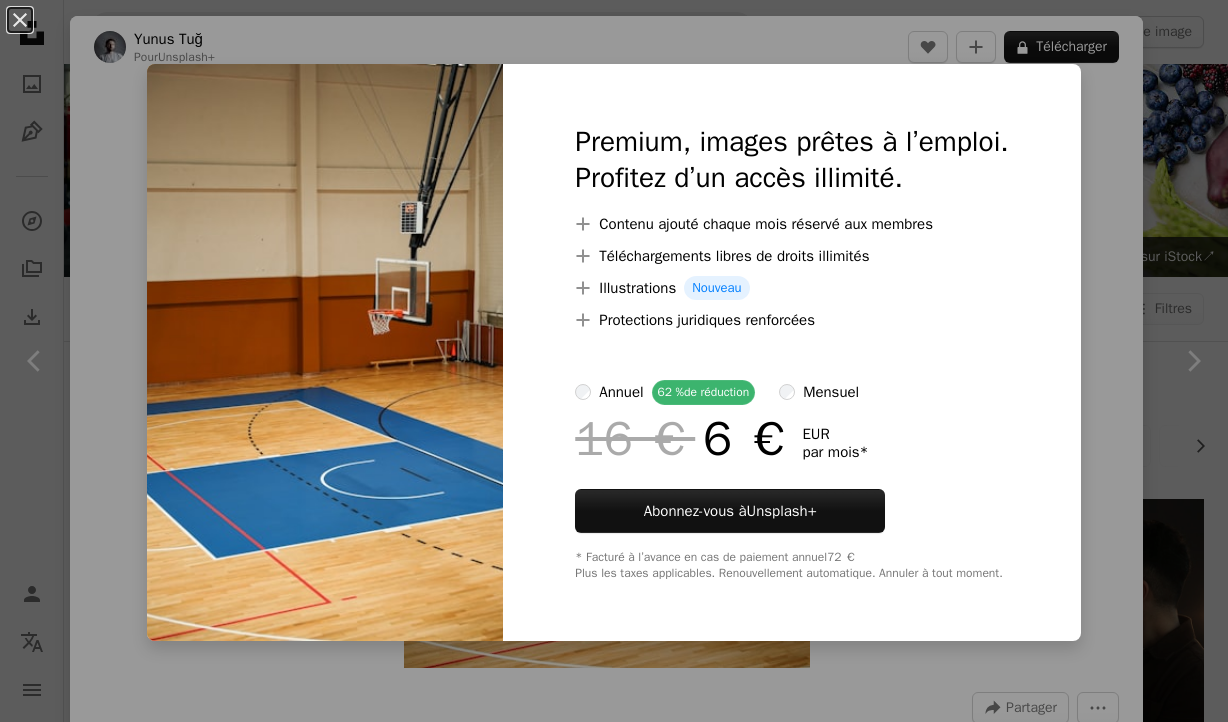 scroll, scrollTop: 1786, scrollLeft: 0, axis: vertical 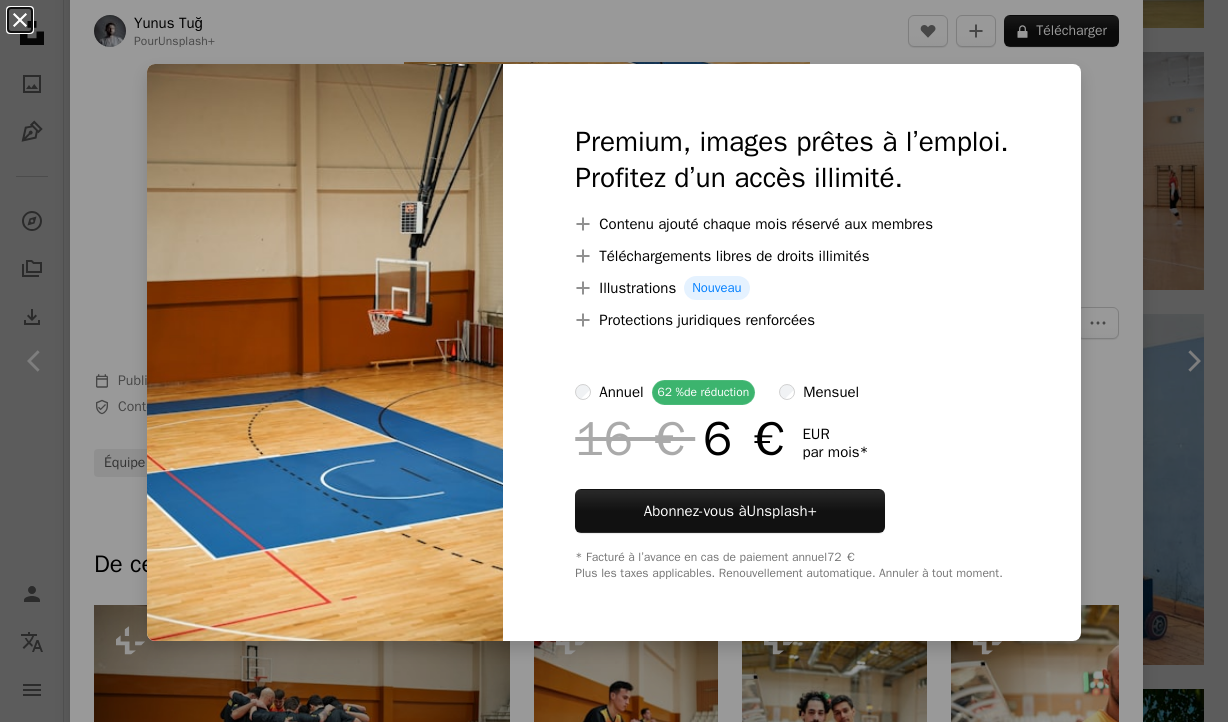 click on "An X shape" at bounding box center (20, 20) 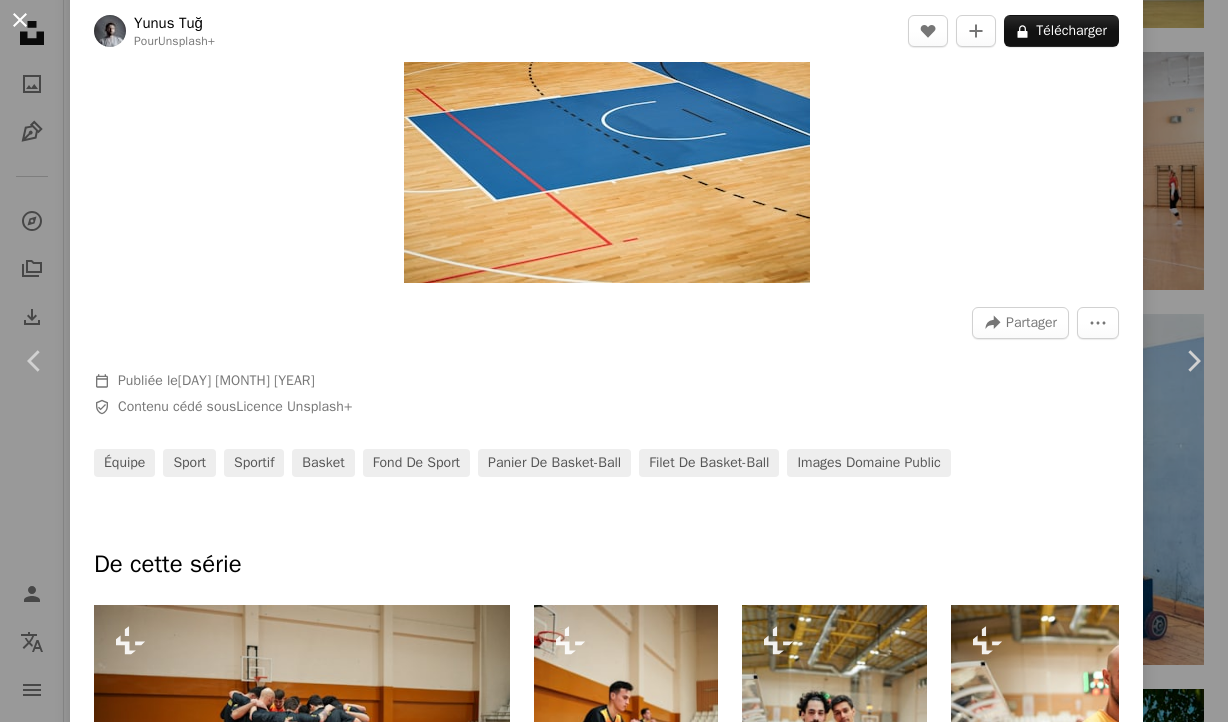 click on "An X shape" at bounding box center (20, 20) 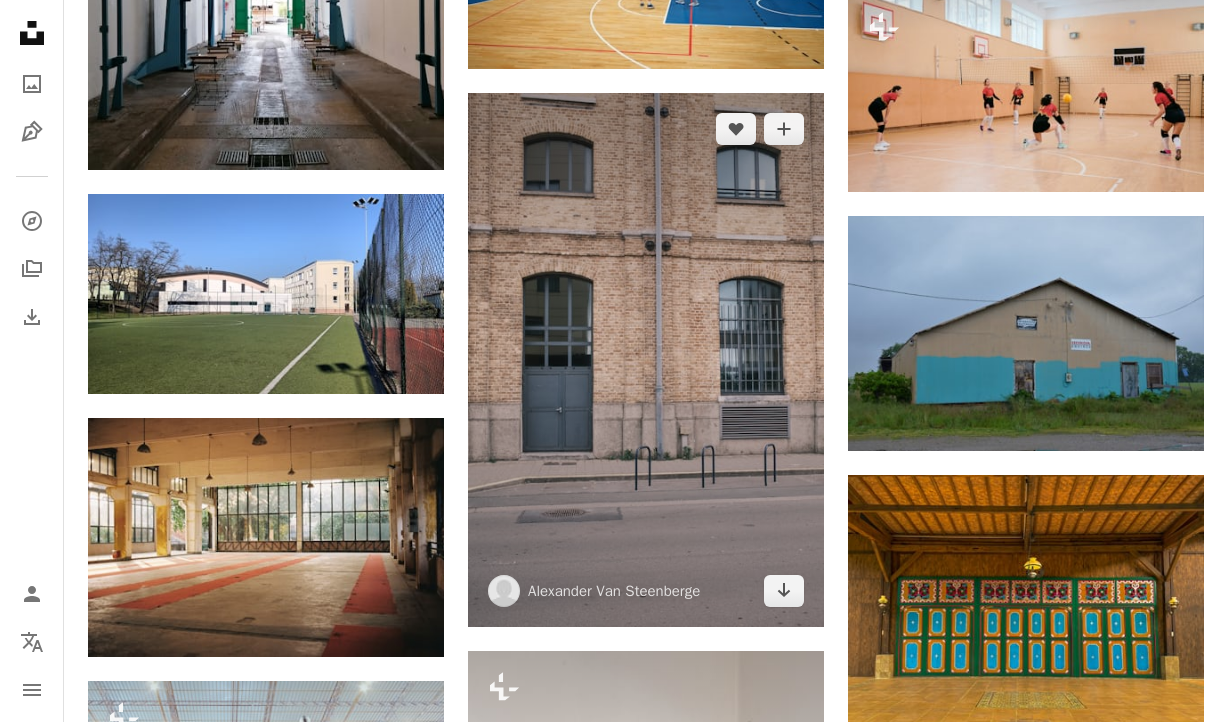 scroll, scrollTop: 5577, scrollLeft: 0, axis: vertical 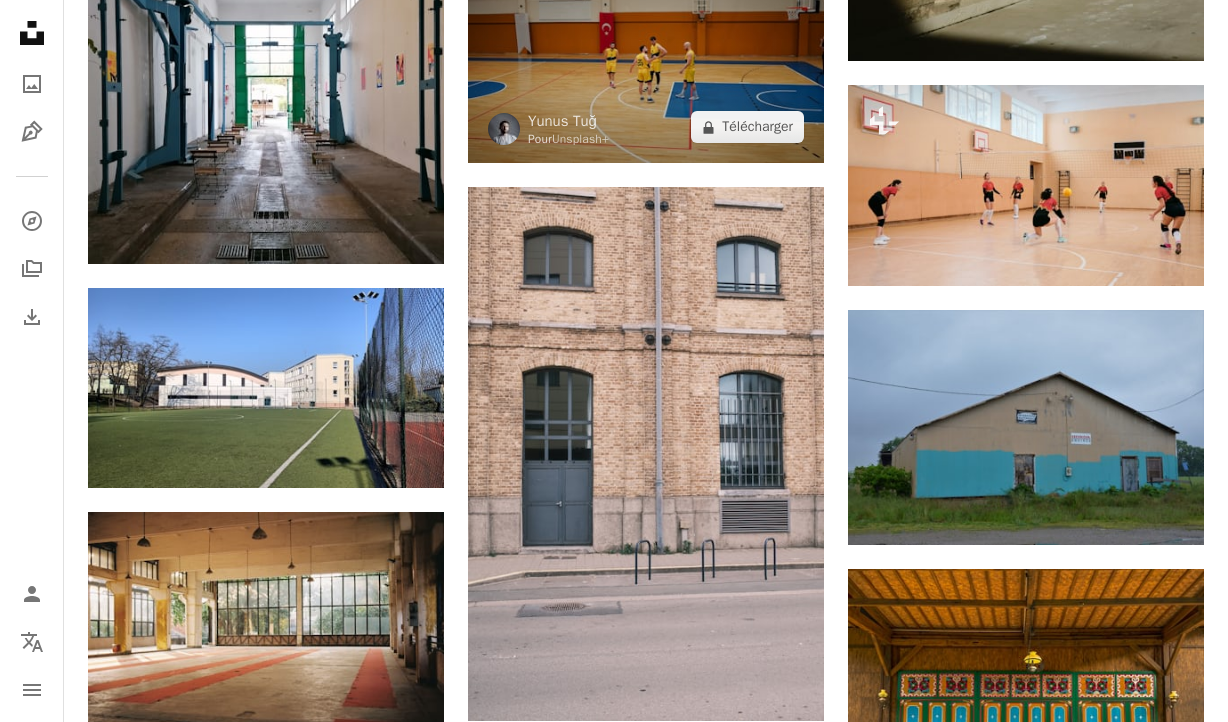 click at bounding box center [646, 44] 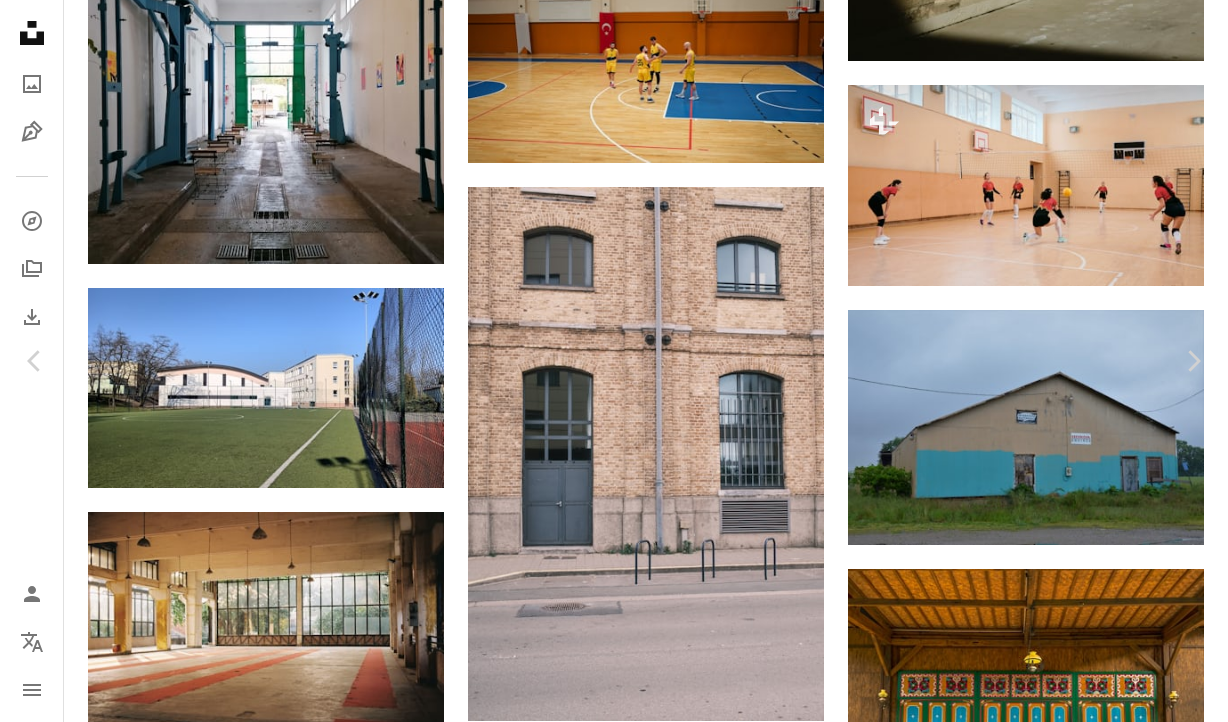 click on "An X shape" at bounding box center [20, 20] 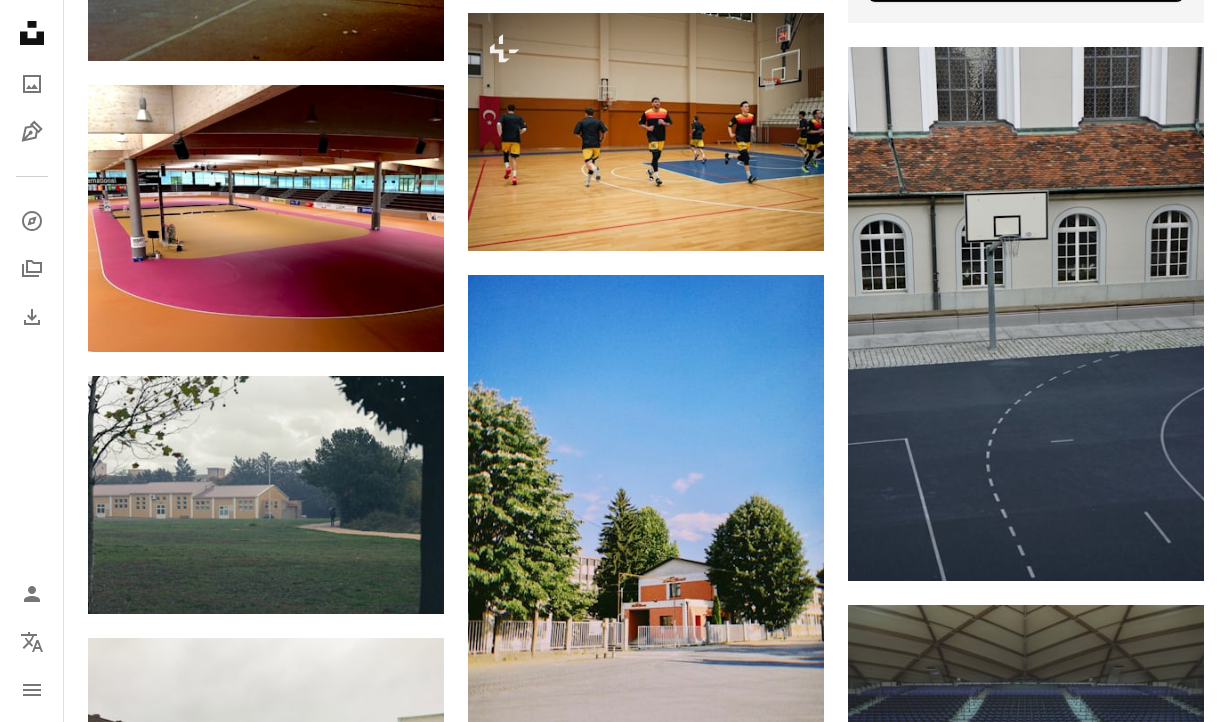 scroll, scrollTop: 0, scrollLeft: 0, axis: both 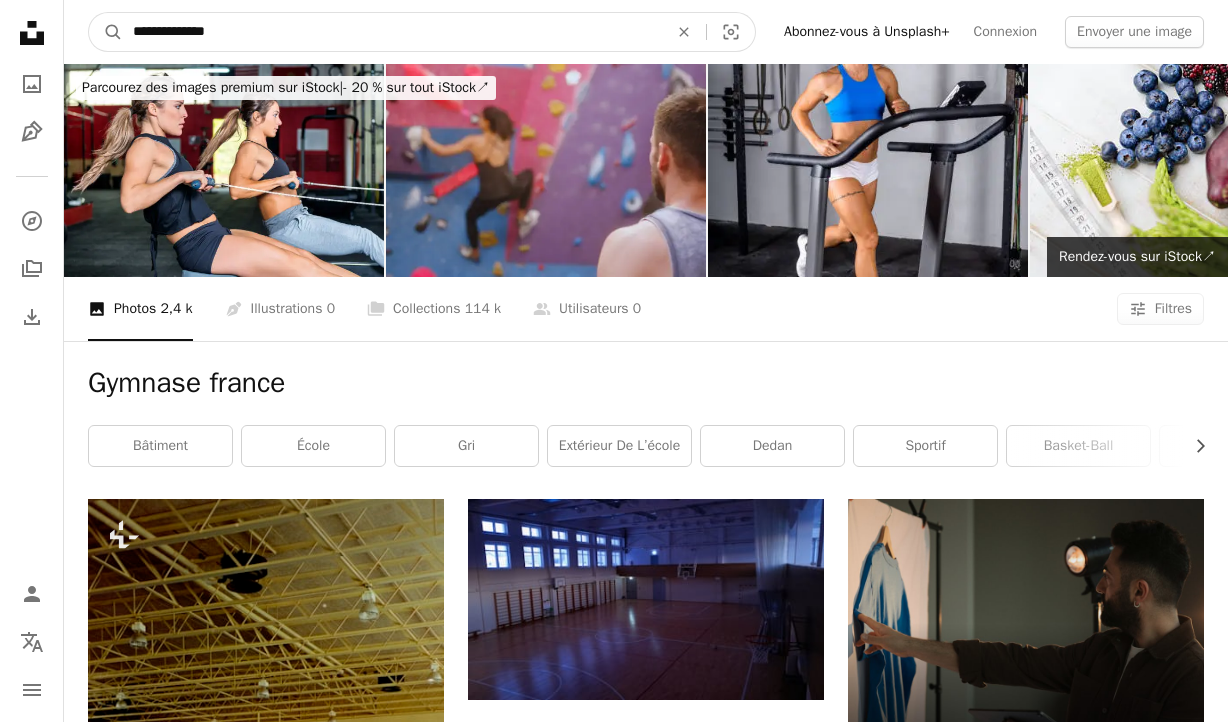 click on "**********" at bounding box center (392, 32) 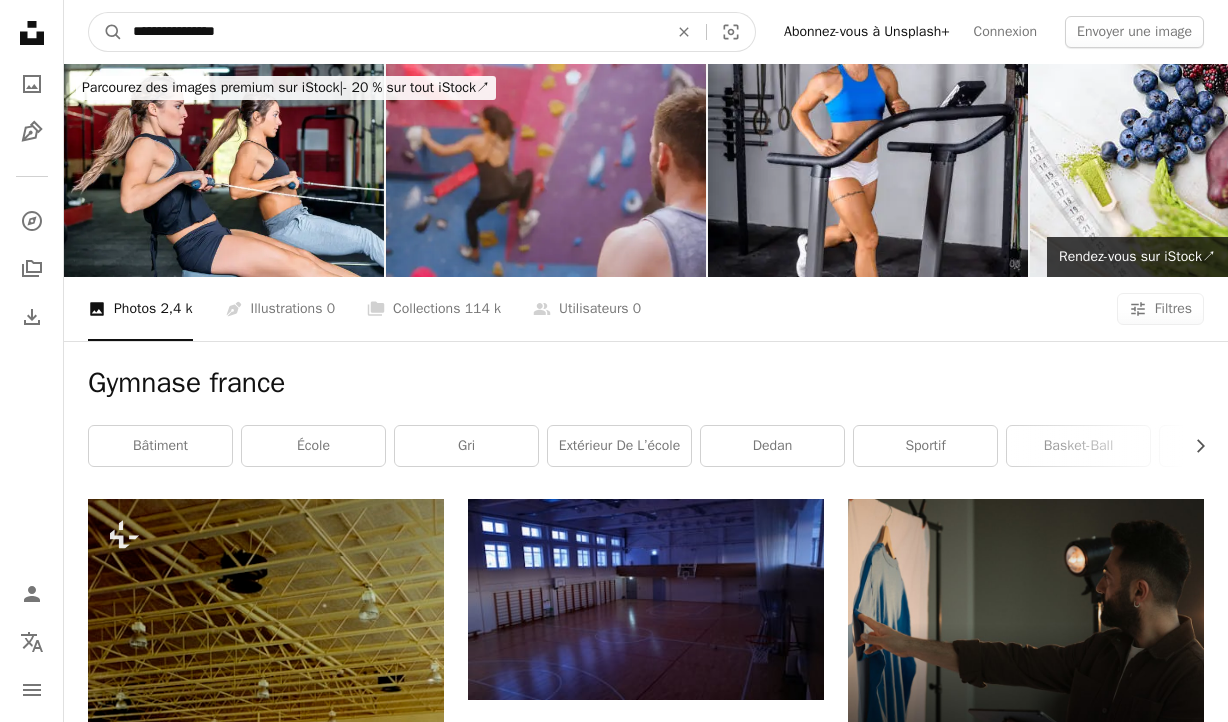 type on "**********" 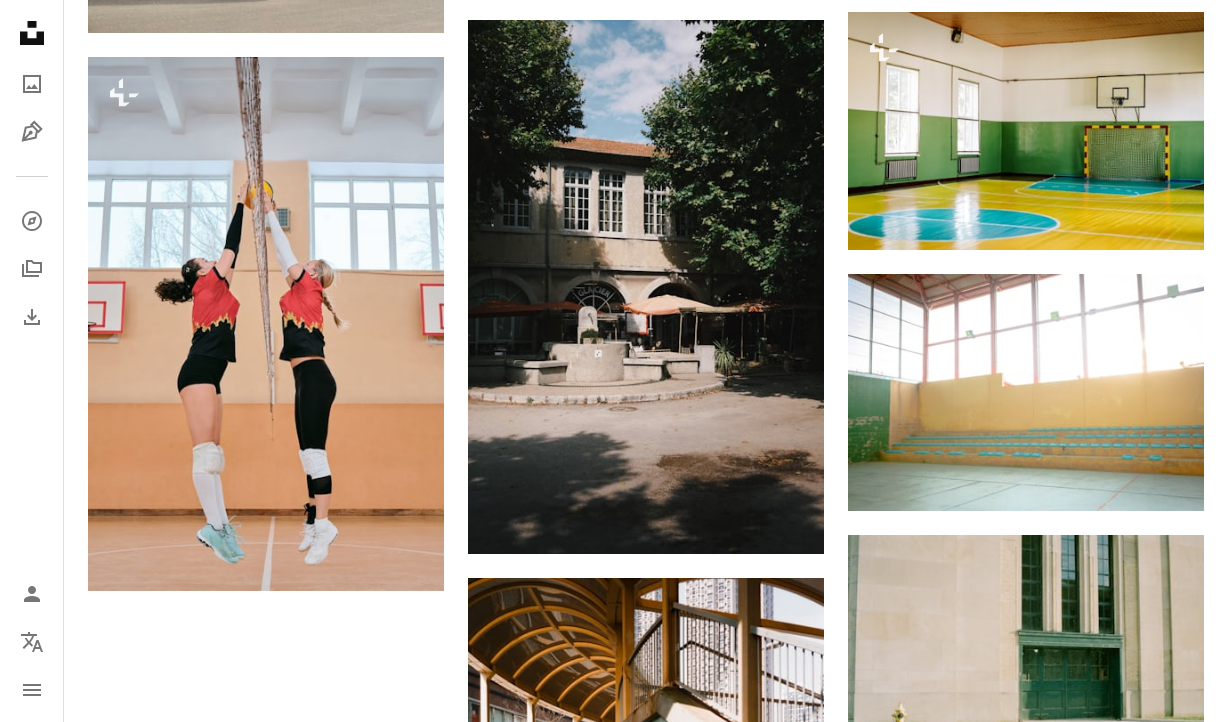 scroll, scrollTop: 2079, scrollLeft: 0, axis: vertical 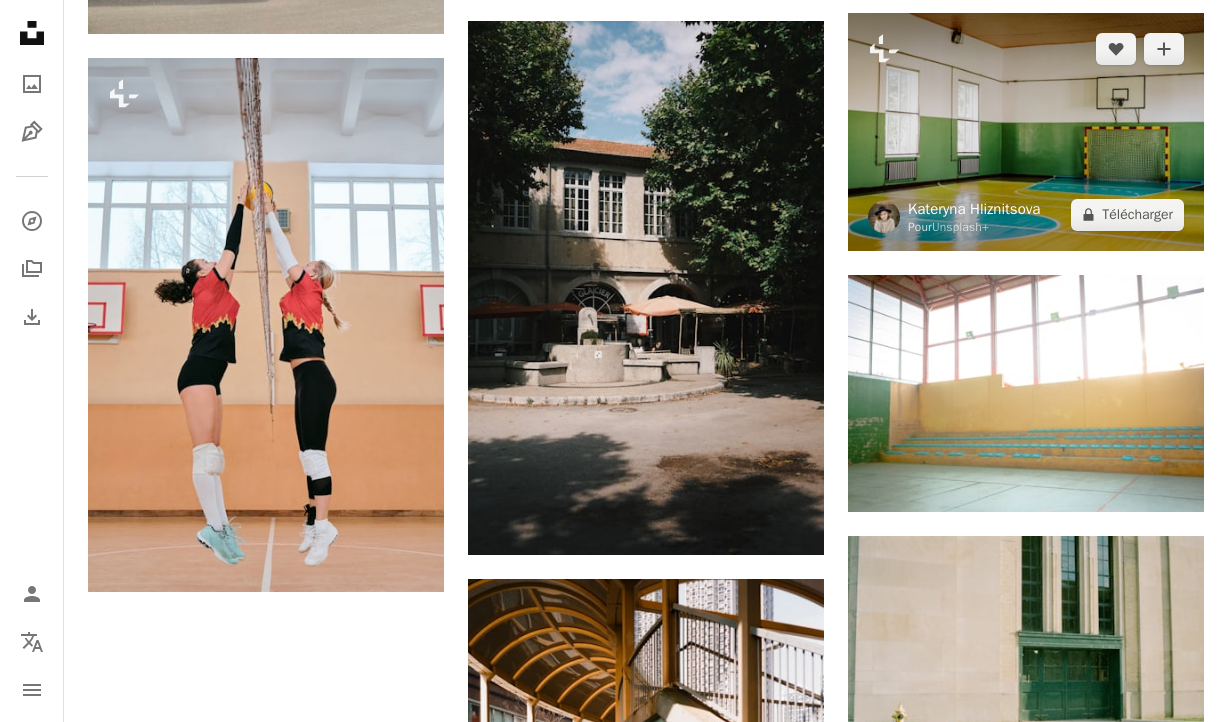 click on "Kateryna Hliznitsova" at bounding box center (974, 209) 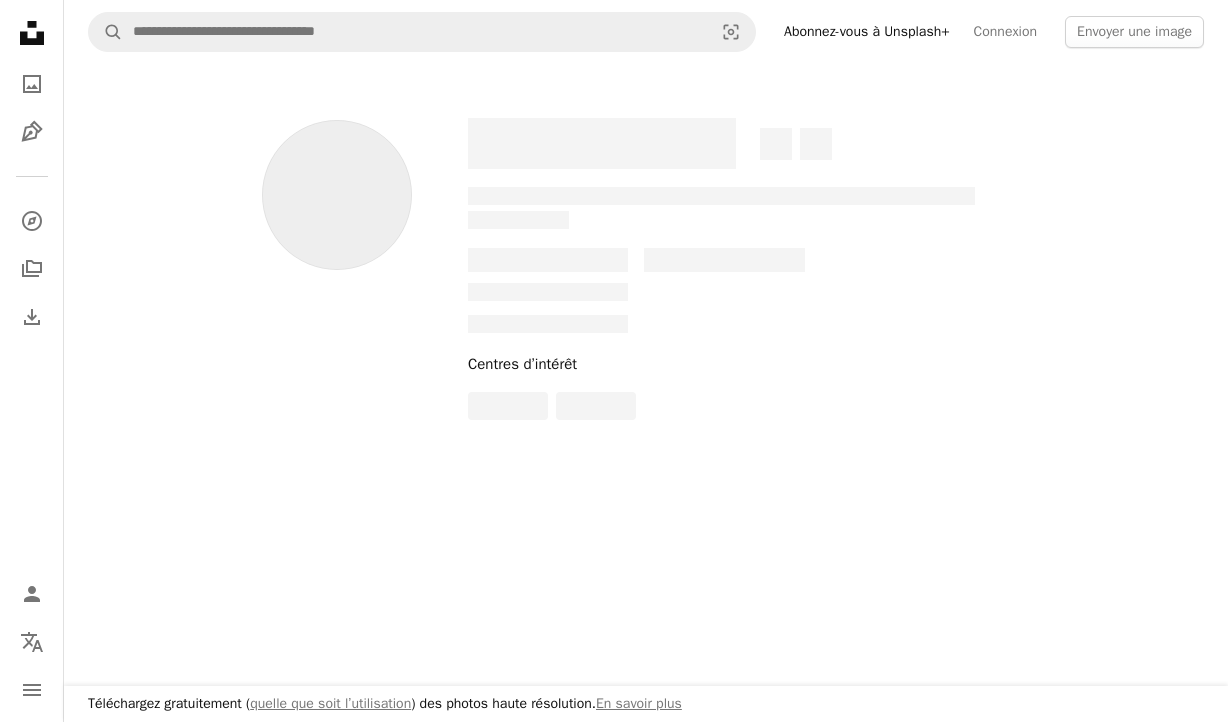 scroll, scrollTop: 0, scrollLeft: 0, axis: both 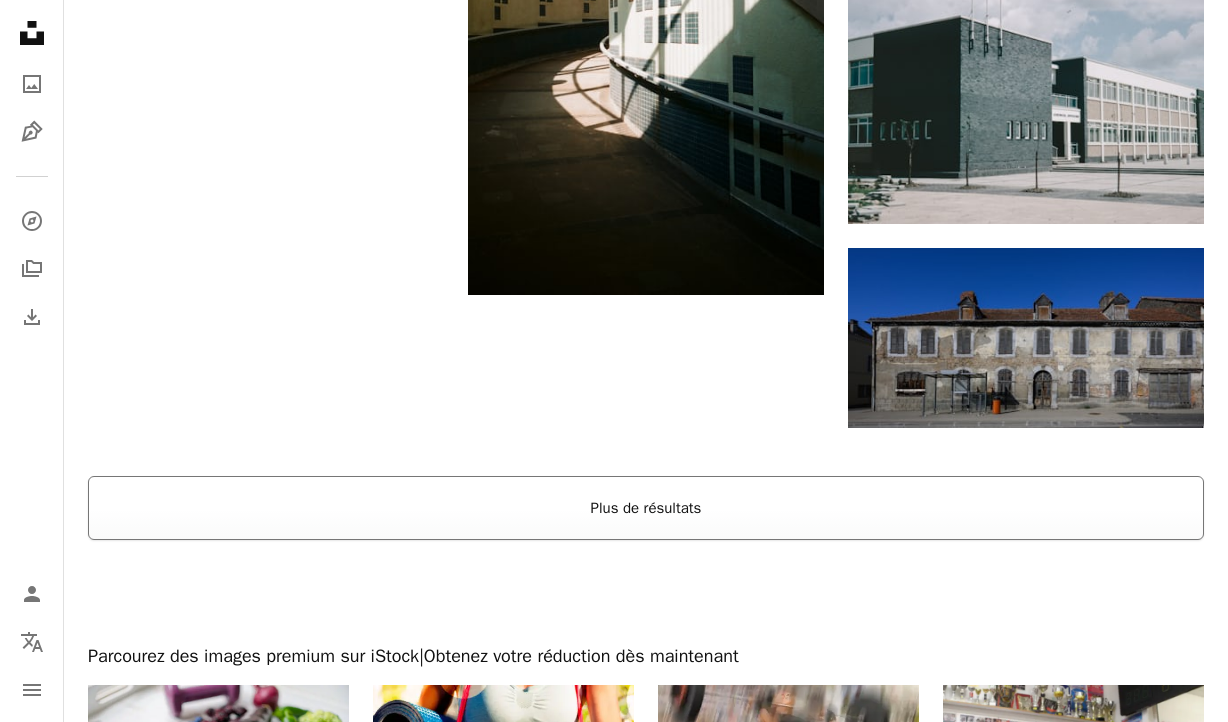 click on "Plus de résultats" at bounding box center [646, 508] 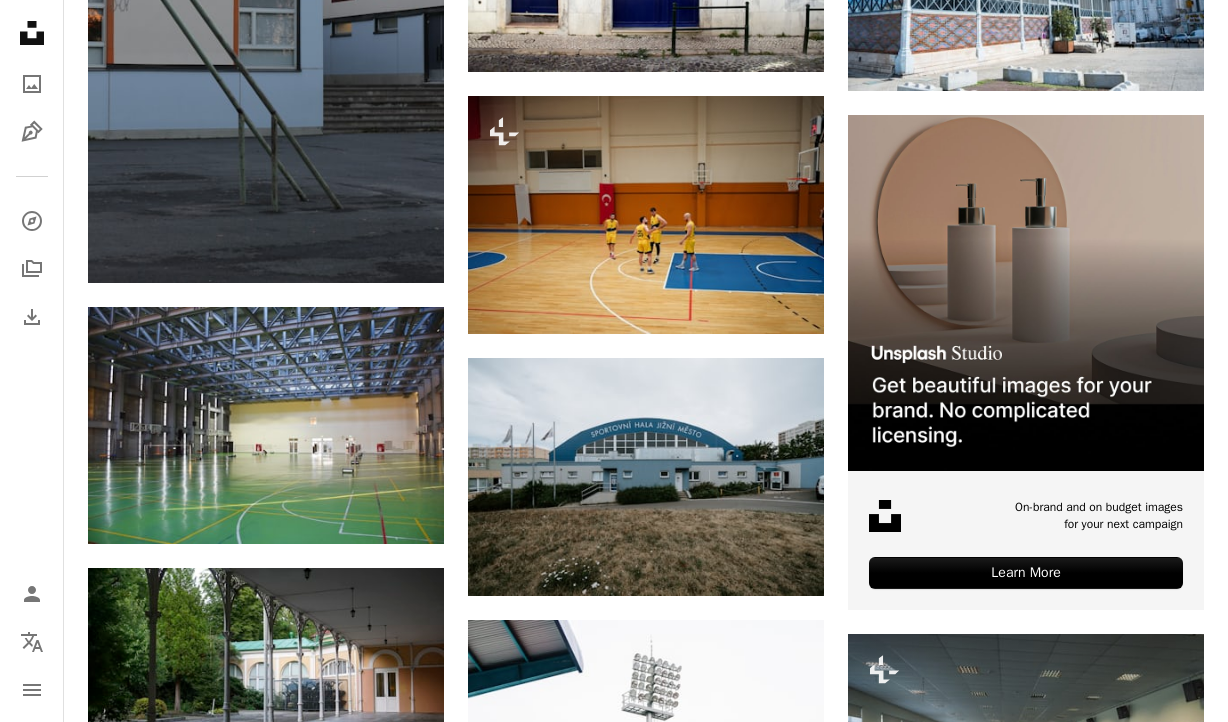 scroll, scrollTop: 6915, scrollLeft: 0, axis: vertical 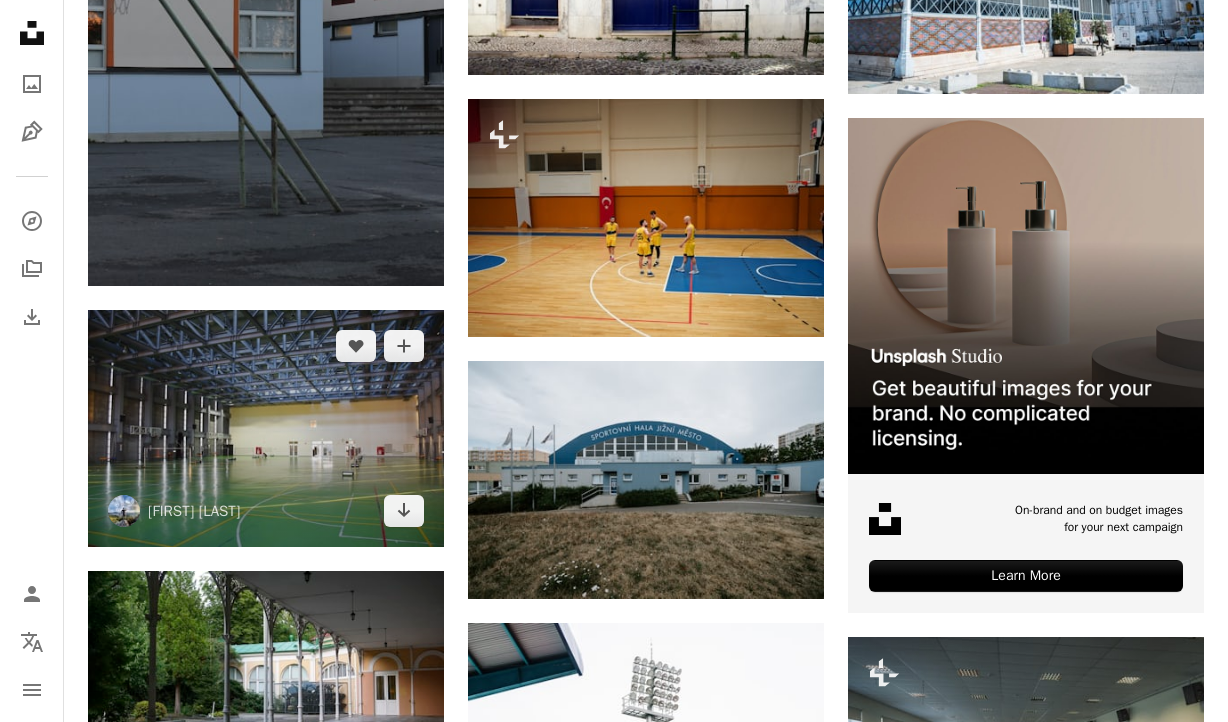 click at bounding box center (266, 429) 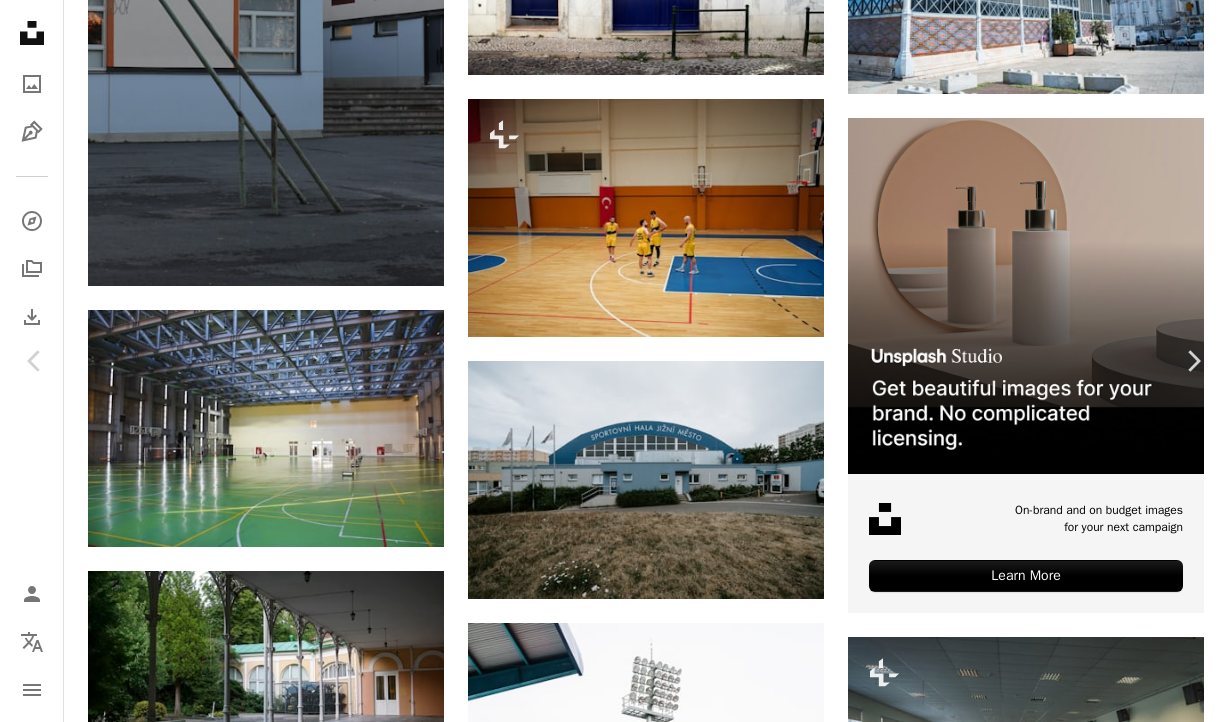 click on "Télécharger gratuitement" at bounding box center (996, 5920) 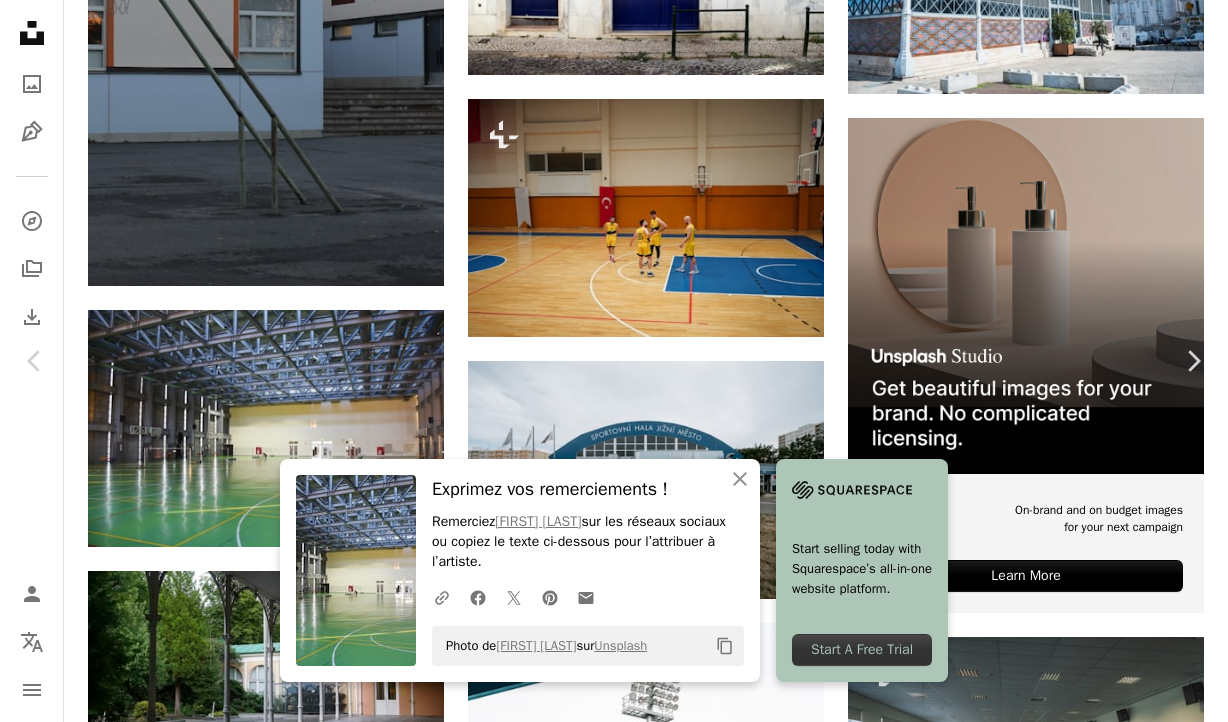 scroll, scrollTop: 799, scrollLeft: 0, axis: vertical 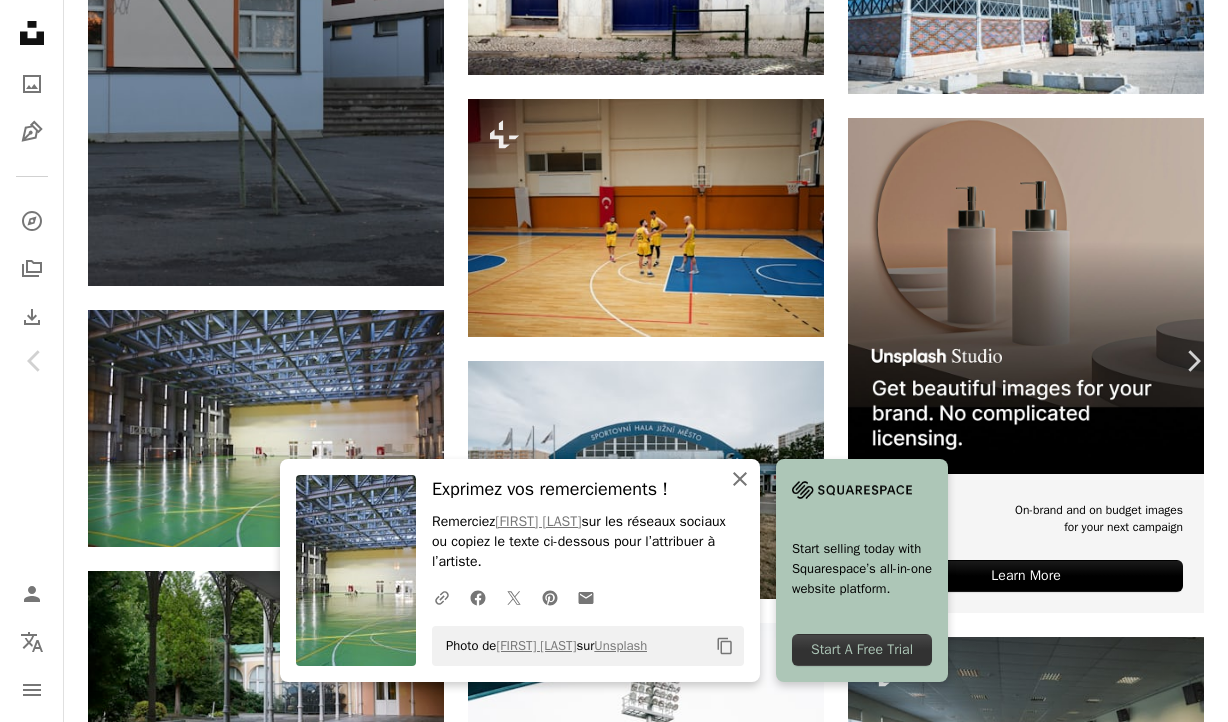 click on "An X shape" 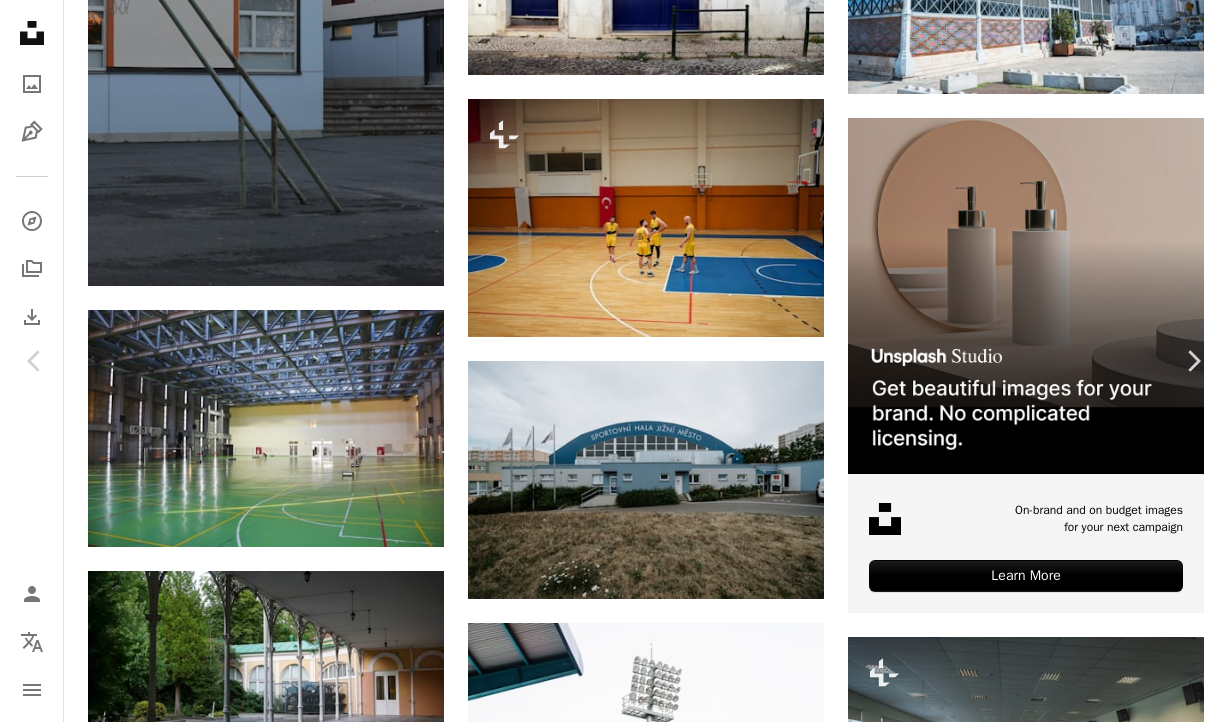 scroll, scrollTop: 4262, scrollLeft: 0, axis: vertical 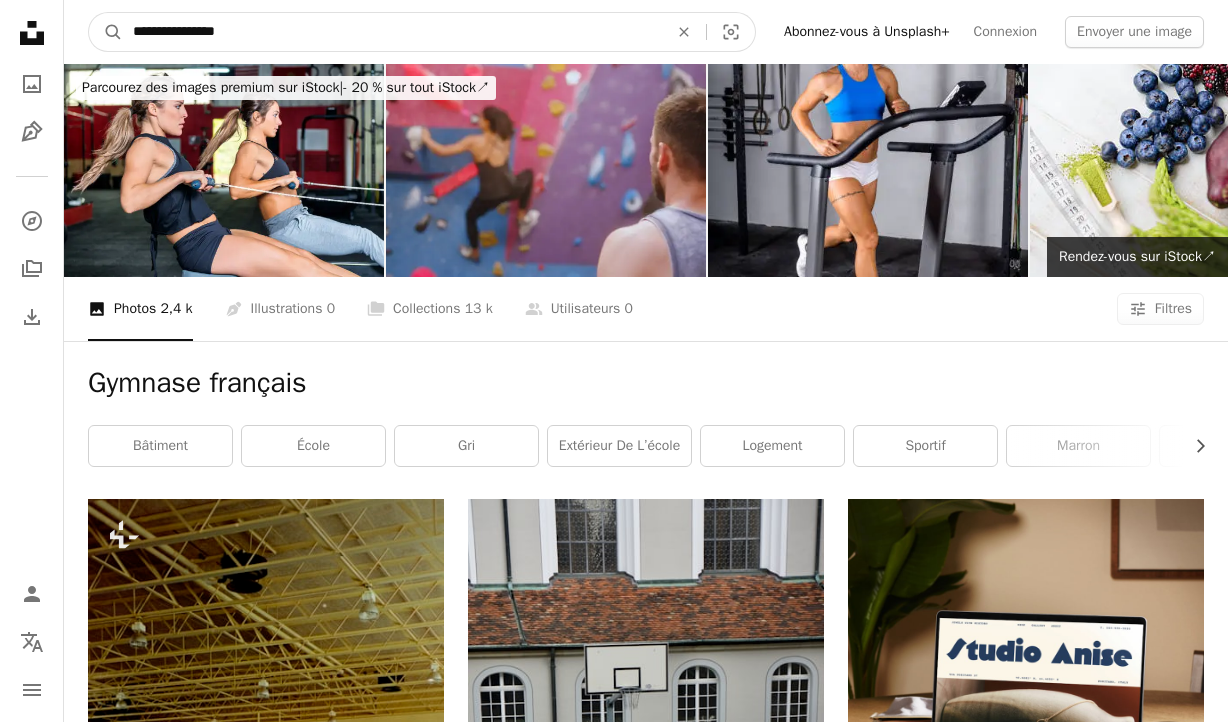 drag, startPoint x: 278, startPoint y: 42, endPoint x: -53, endPoint y: -59, distance: 346.06647 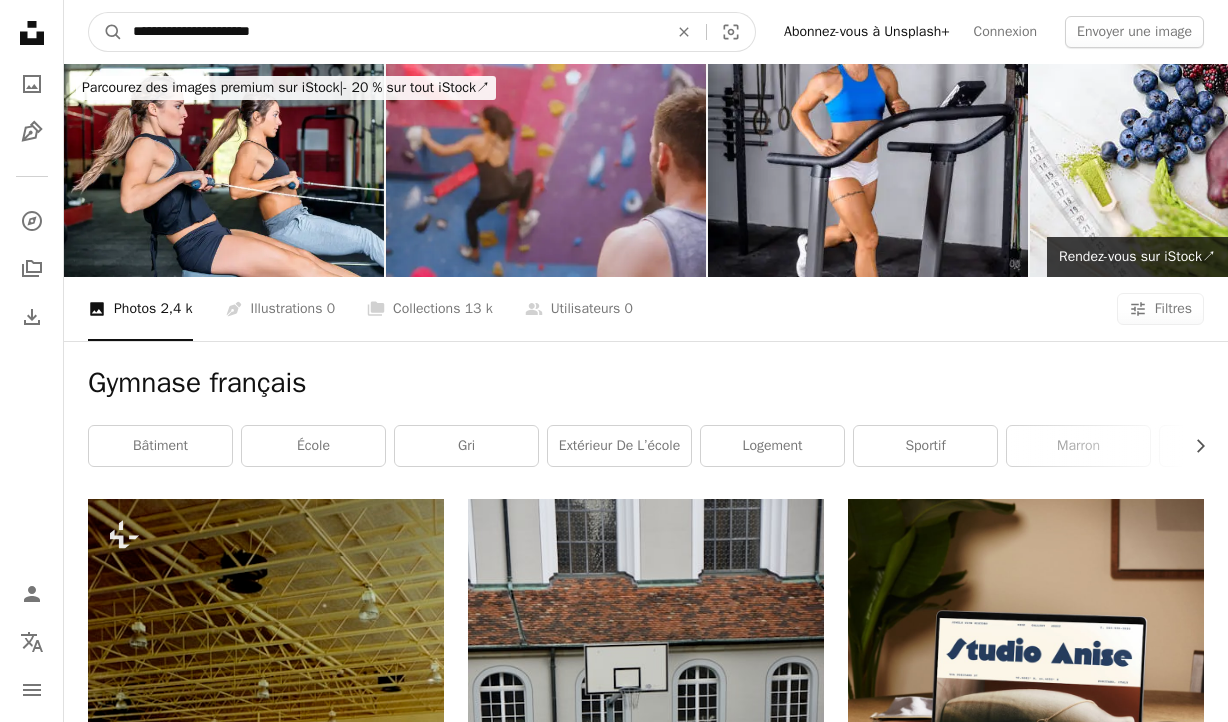 type on "**********" 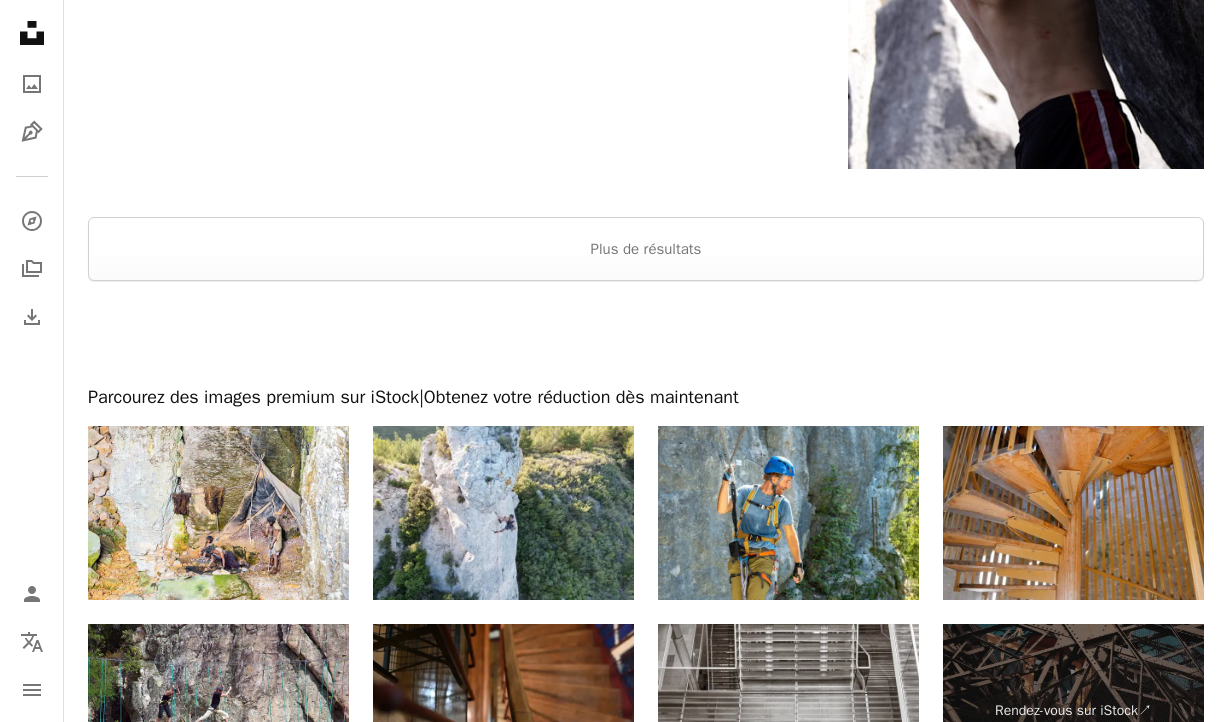 scroll, scrollTop: 3606, scrollLeft: 0, axis: vertical 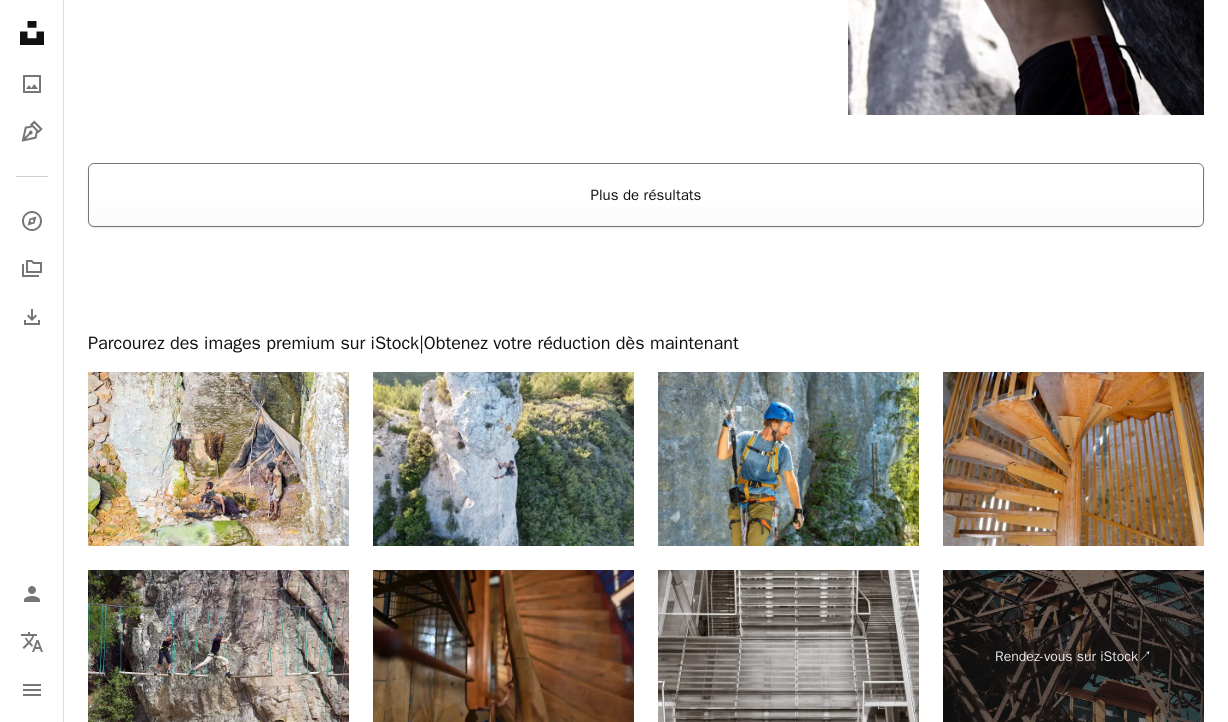 click on "Plus de résultats" at bounding box center (646, 195) 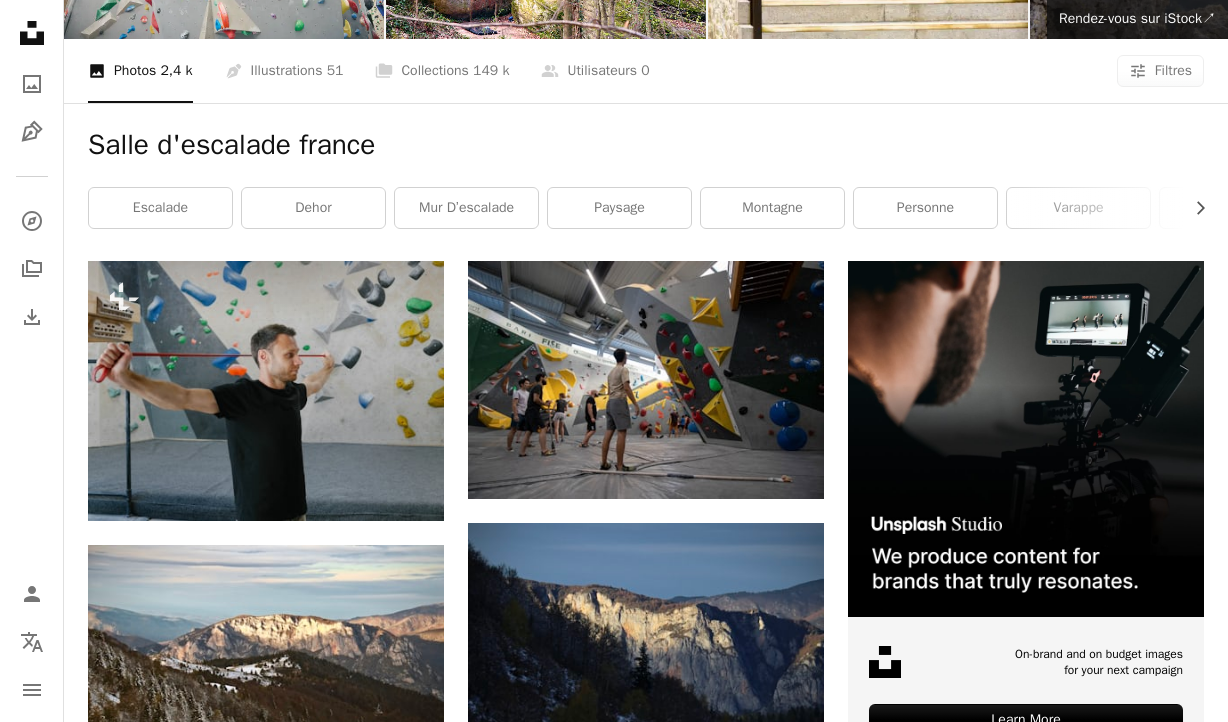 scroll, scrollTop: 0, scrollLeft: 0, axis: both 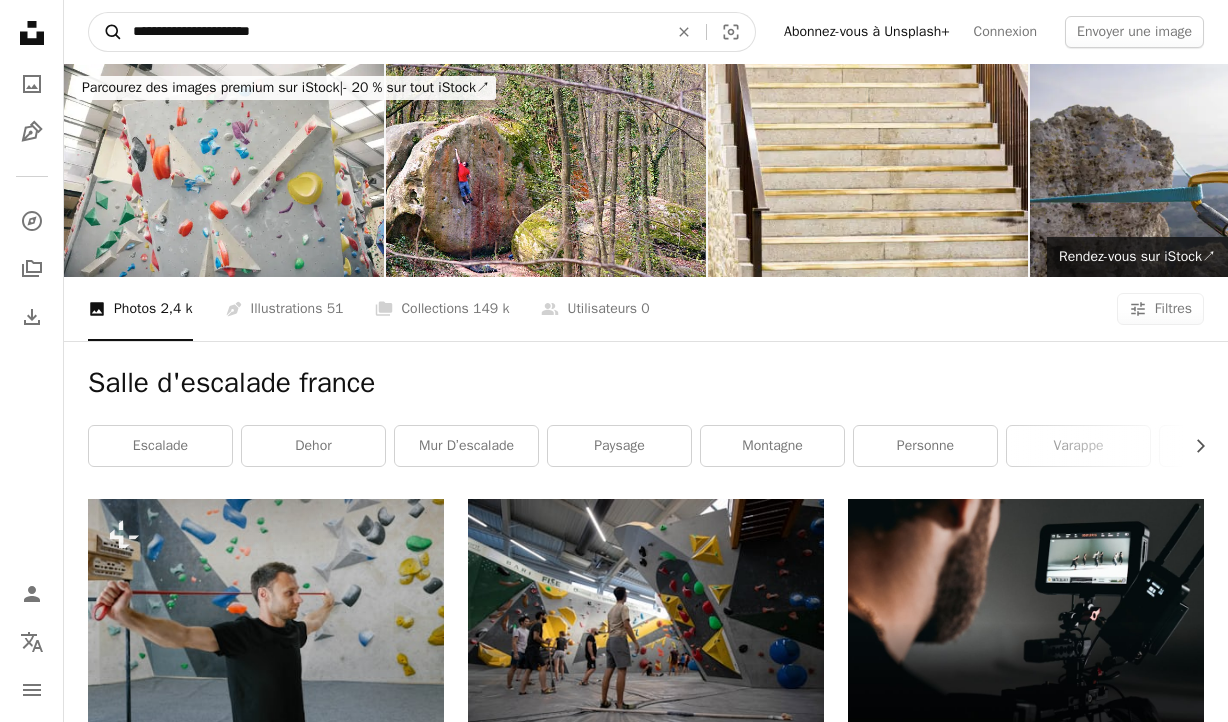 drag, startPoint x: 233, startPoint y: 32, endPoint x: 109, endPoint y: 29, distance: 124.036285 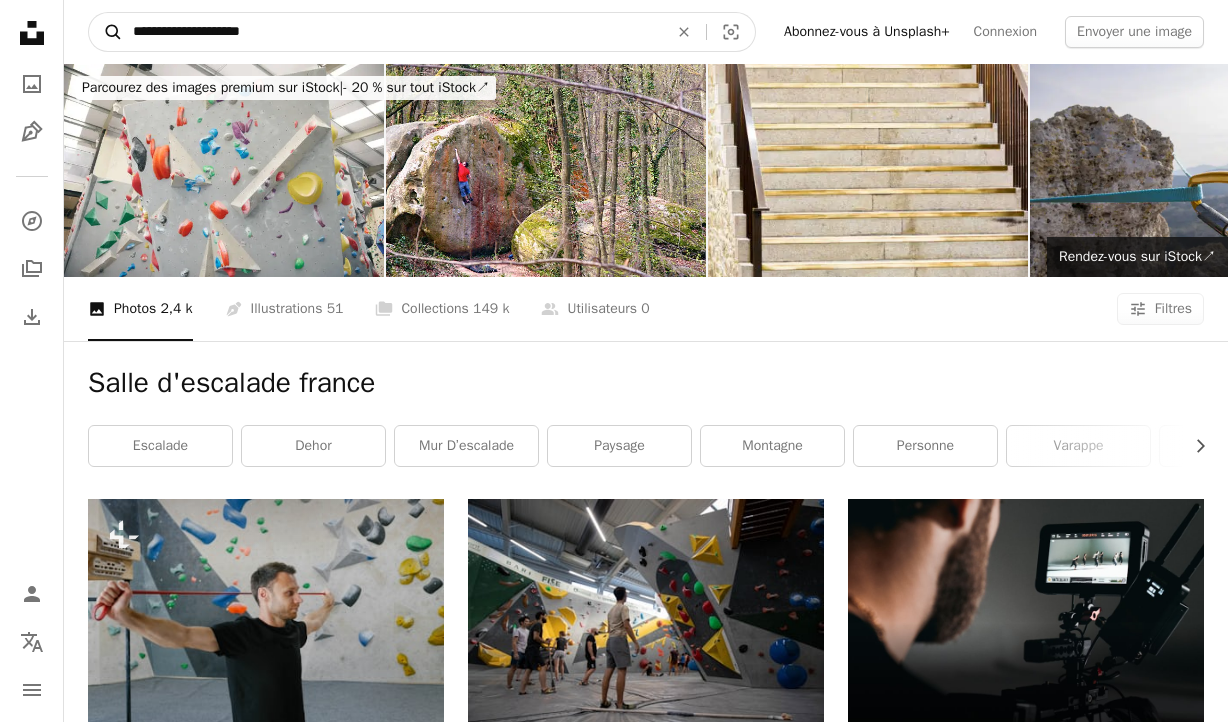 type on "**********" 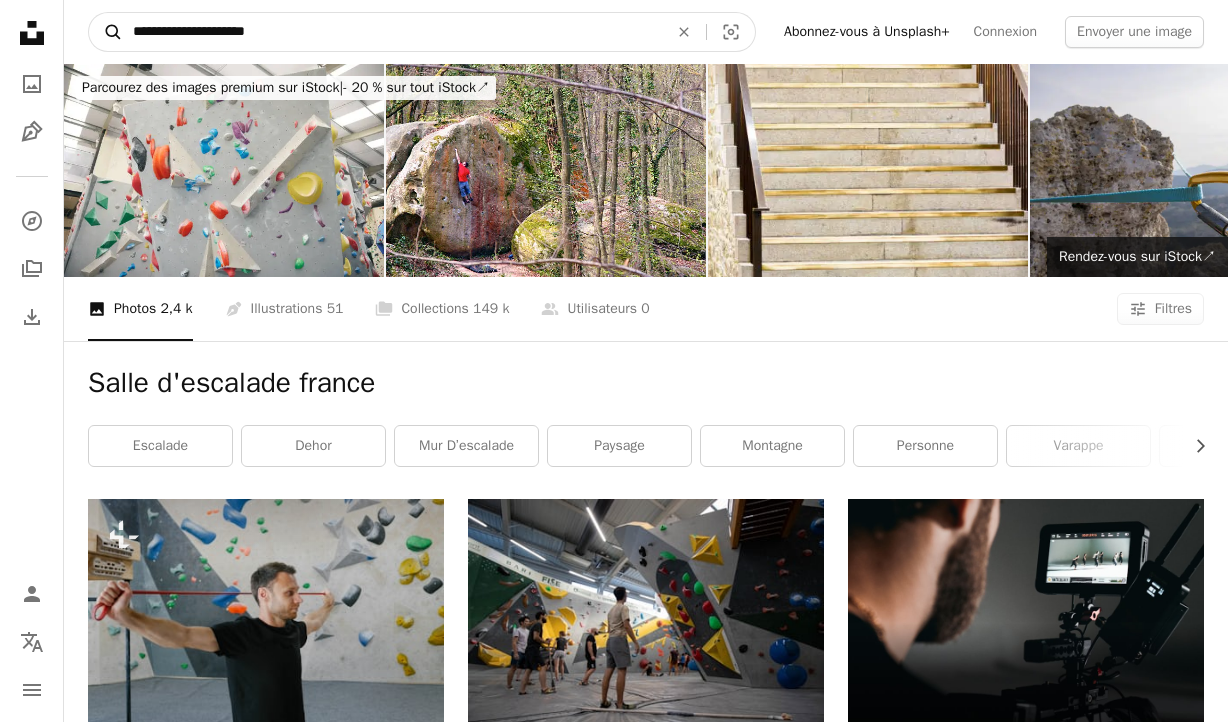 click on "A magnifying glass" at bounding box center (106, 32) 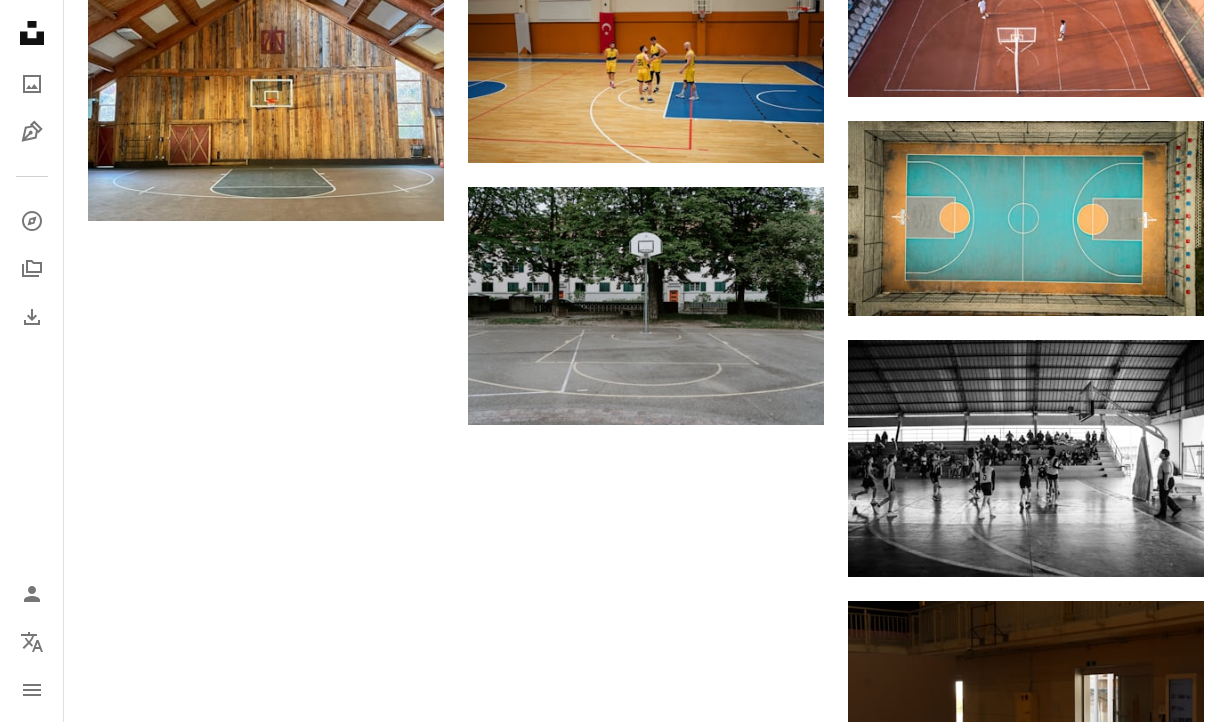 scroll, scrollTop: 2387, scrollLeft: 0, axis: vertical 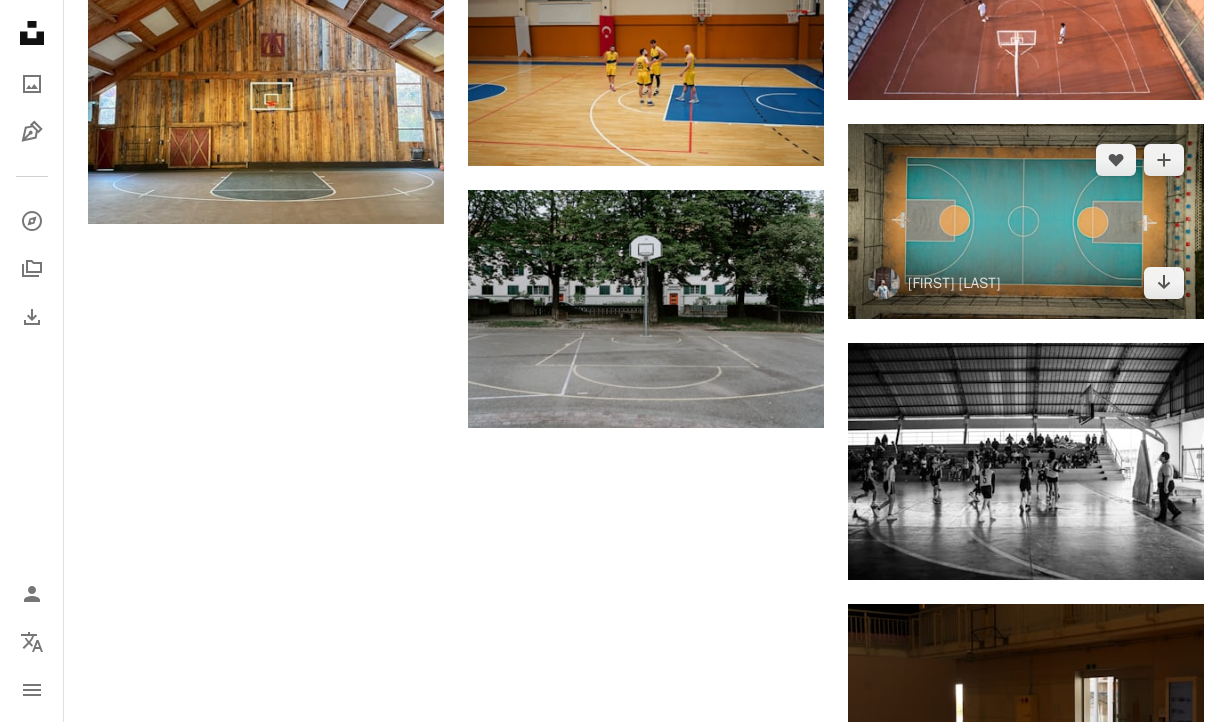 click at bounding box center [1026, 221] 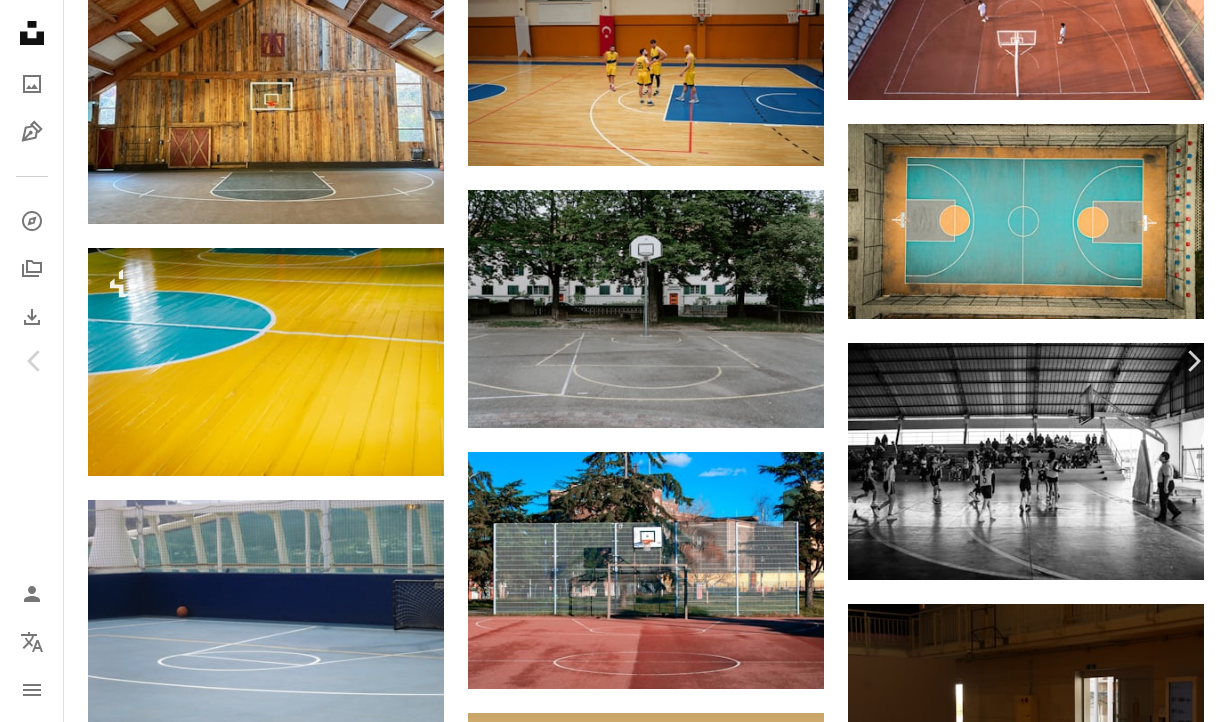 click on "An X shape" at bounding box center (20, 20) 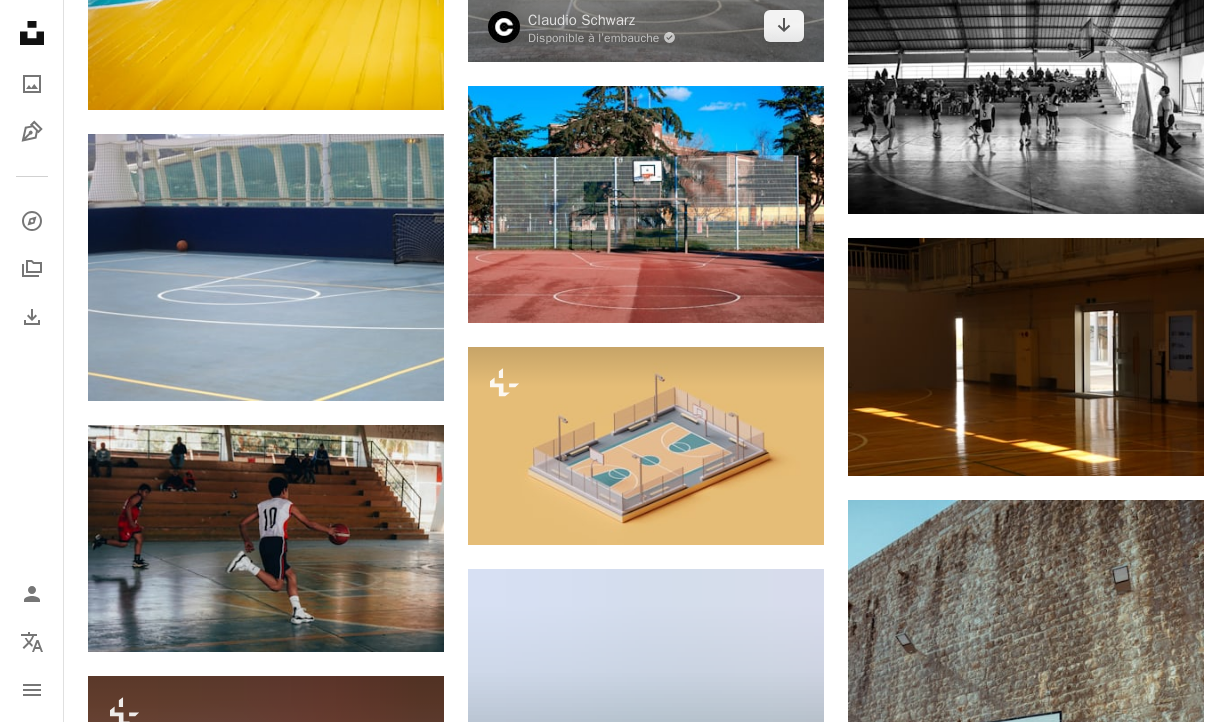scroll, scrollTop: 2754, scrollLeft: 0, axis: vertical 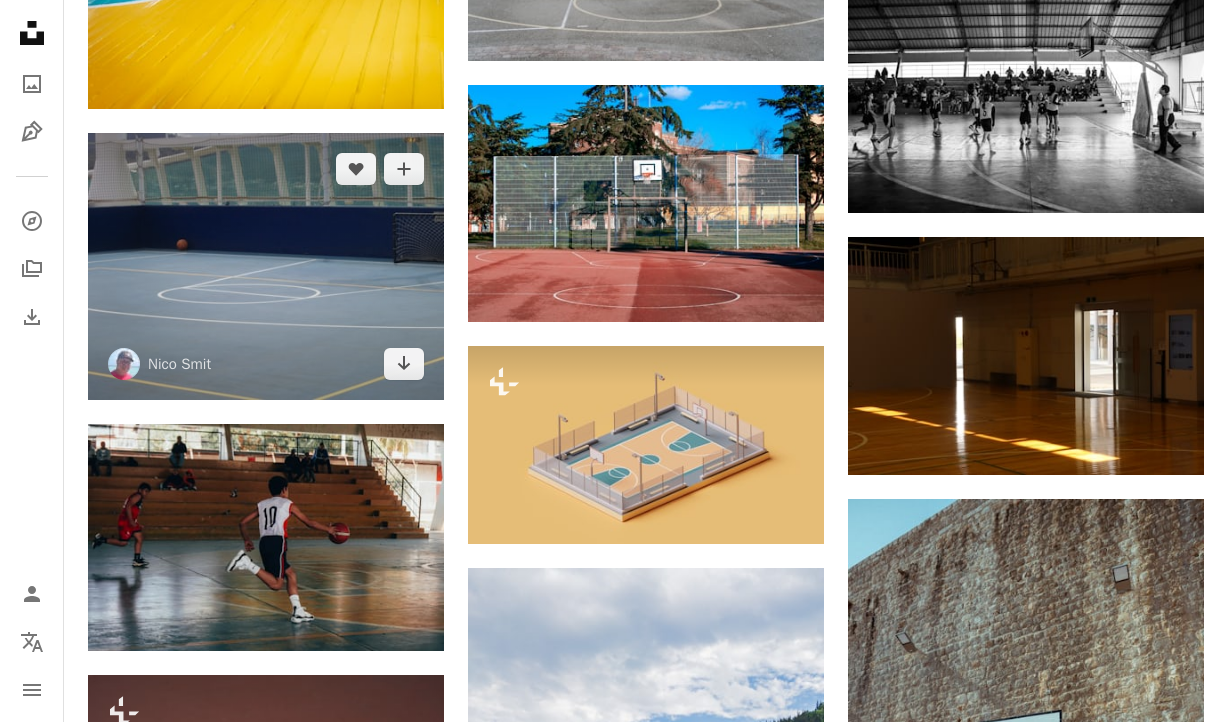 click at bounding box center (266, 266) 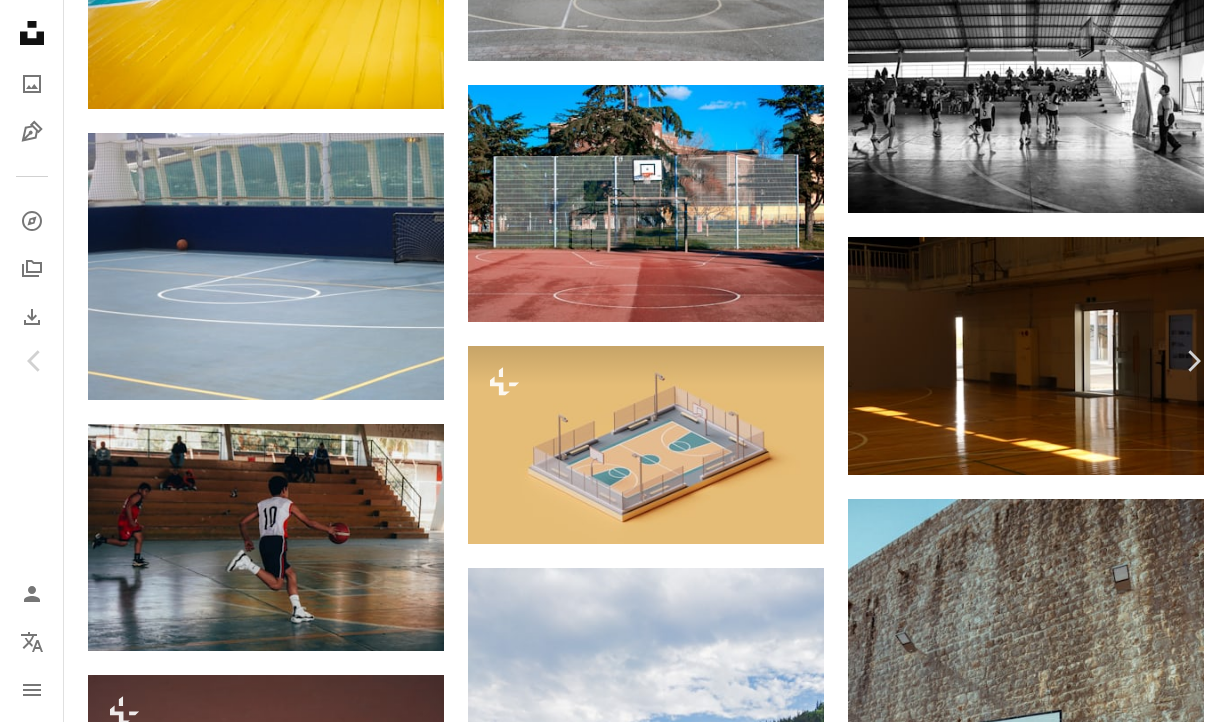 click on "Télécharger gratuitement" at bounding box center (996, 3898) 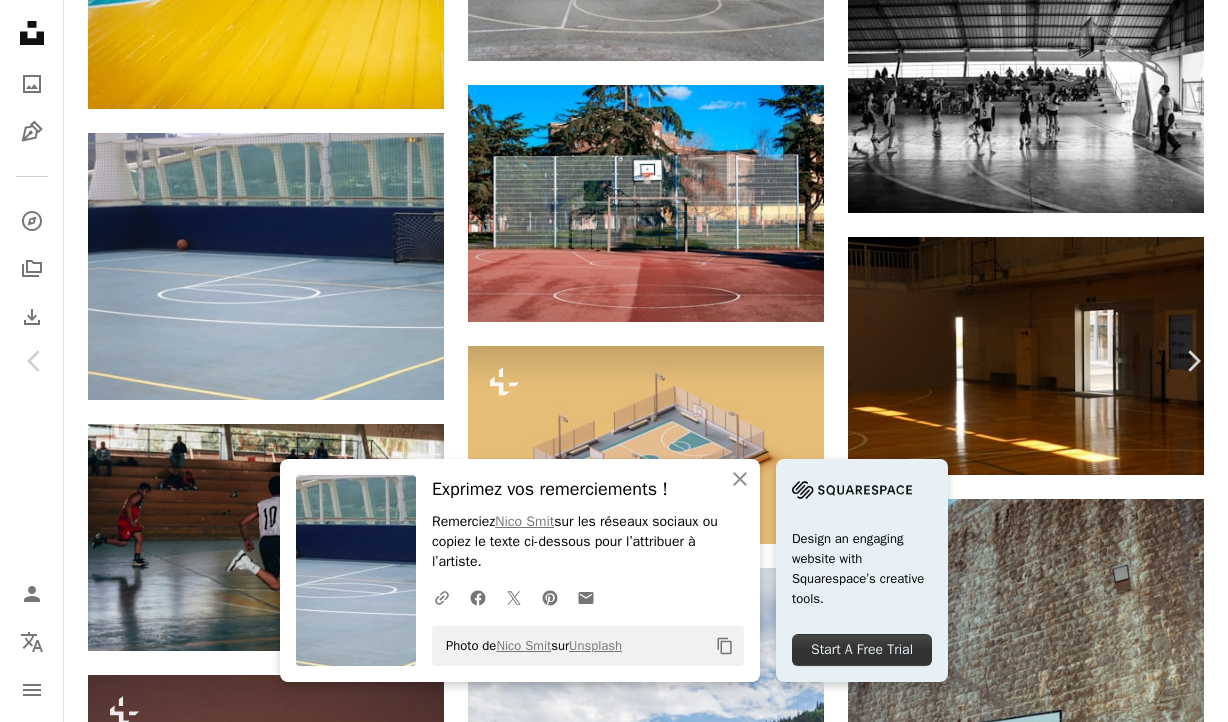 click on "An X shape" at bounding box center (20, 20) 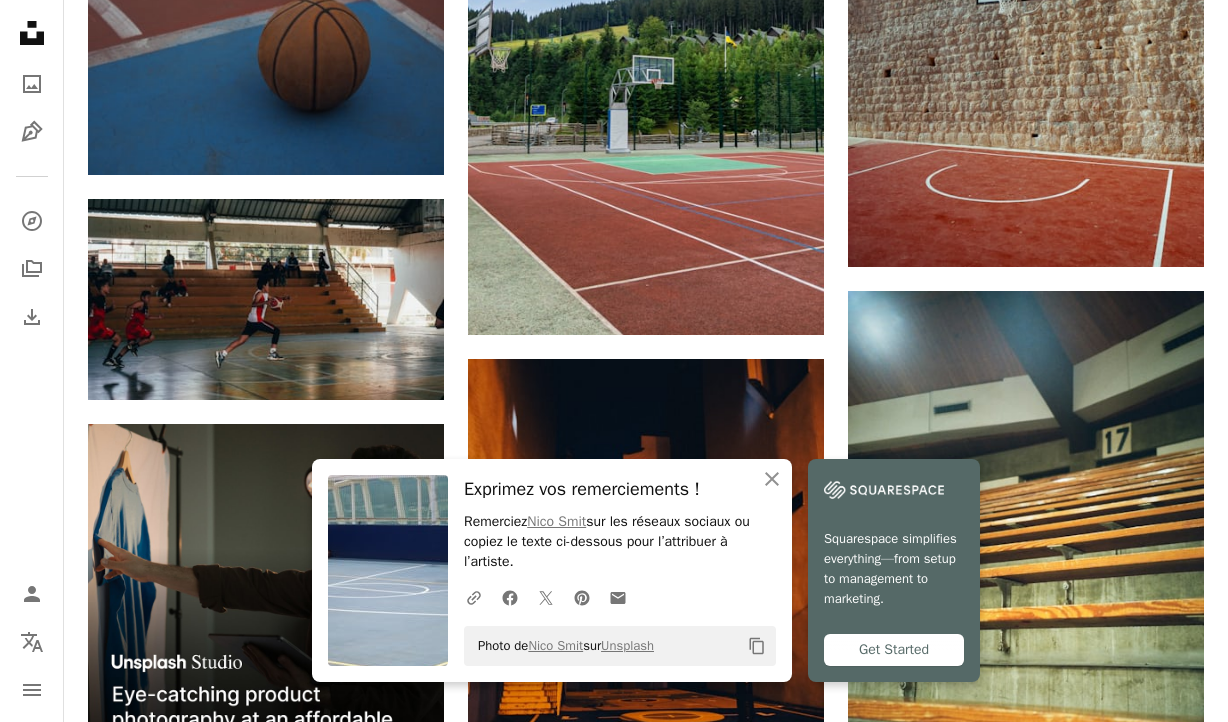 scroll, scrollTop: 3522, scrollLeft: 0, axis: vertical 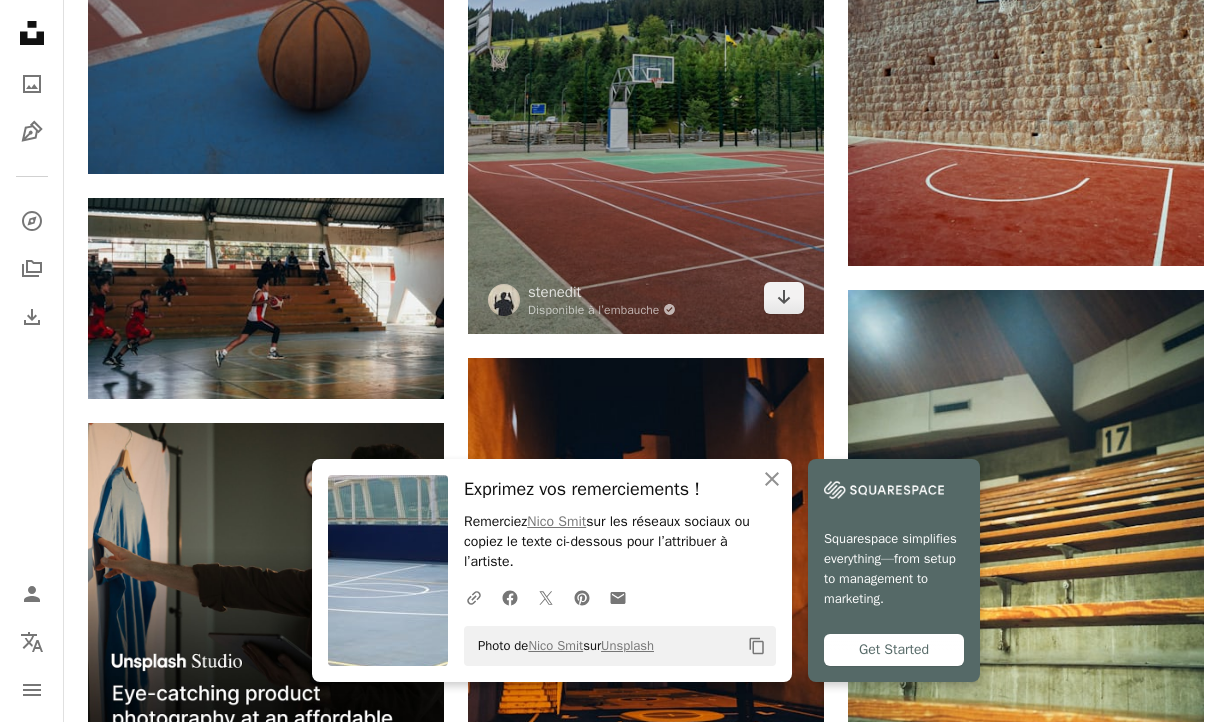 click at bounding box center [646, 67] 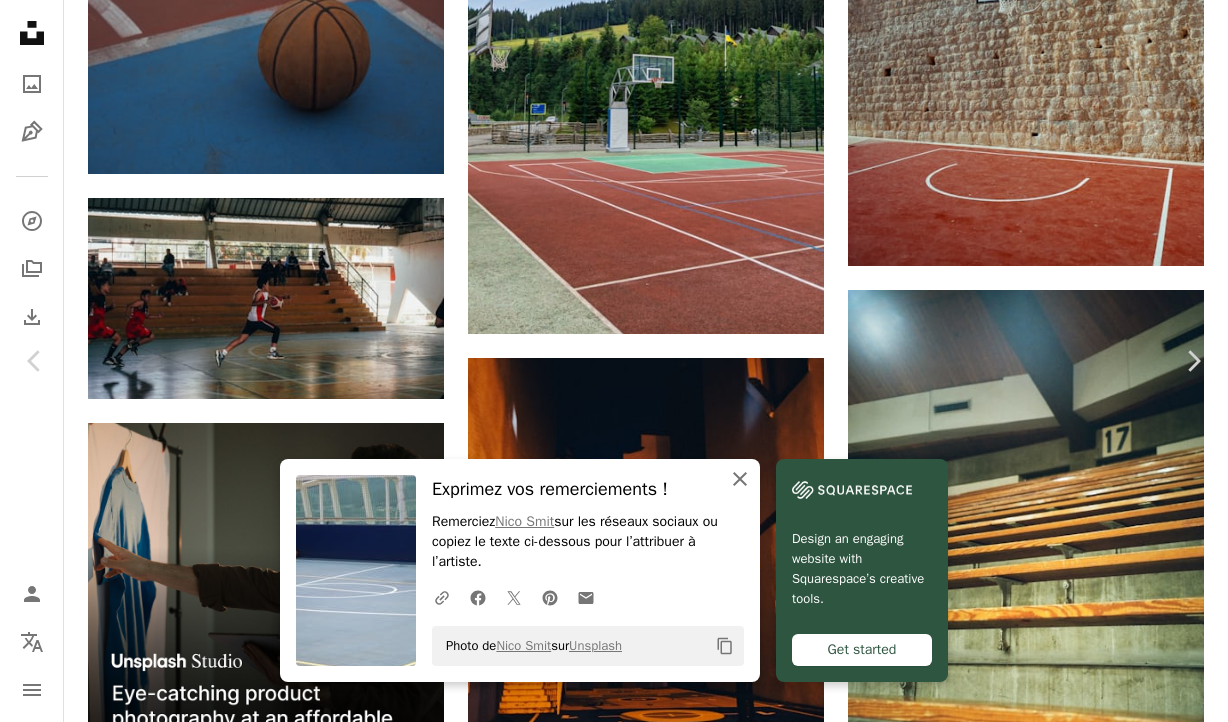 click 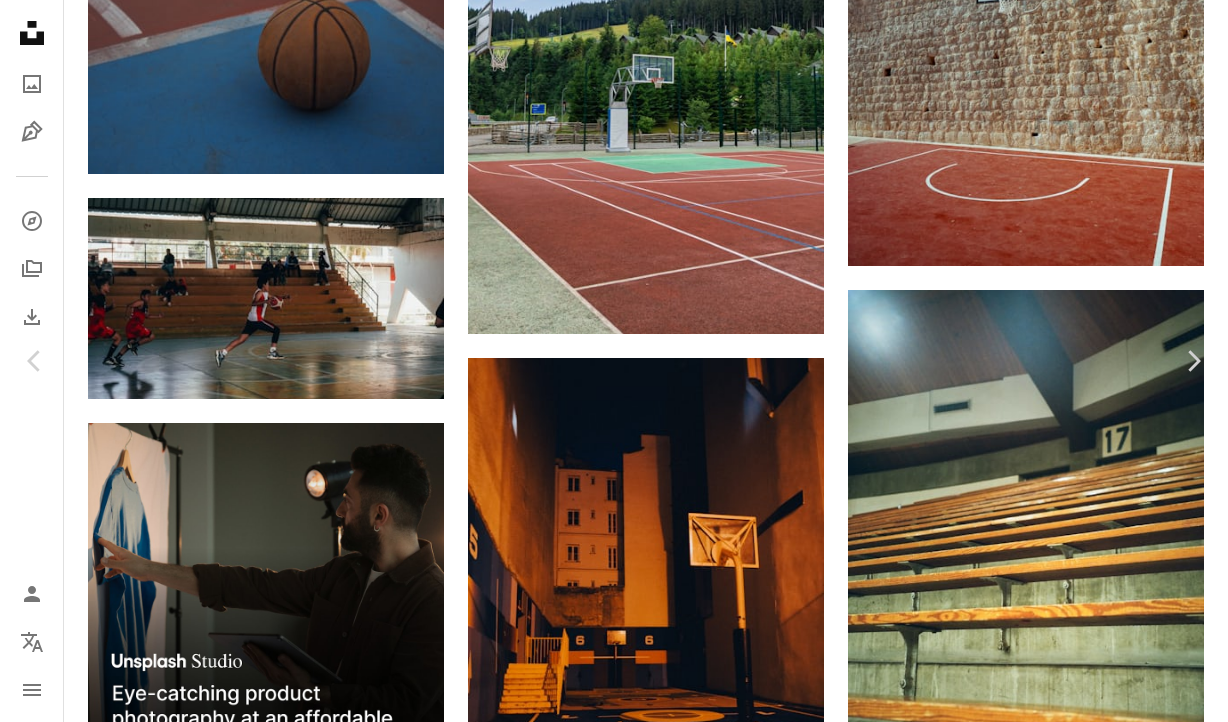 scroll, scrollTop: 0, scrollLeft: 0, axis: both 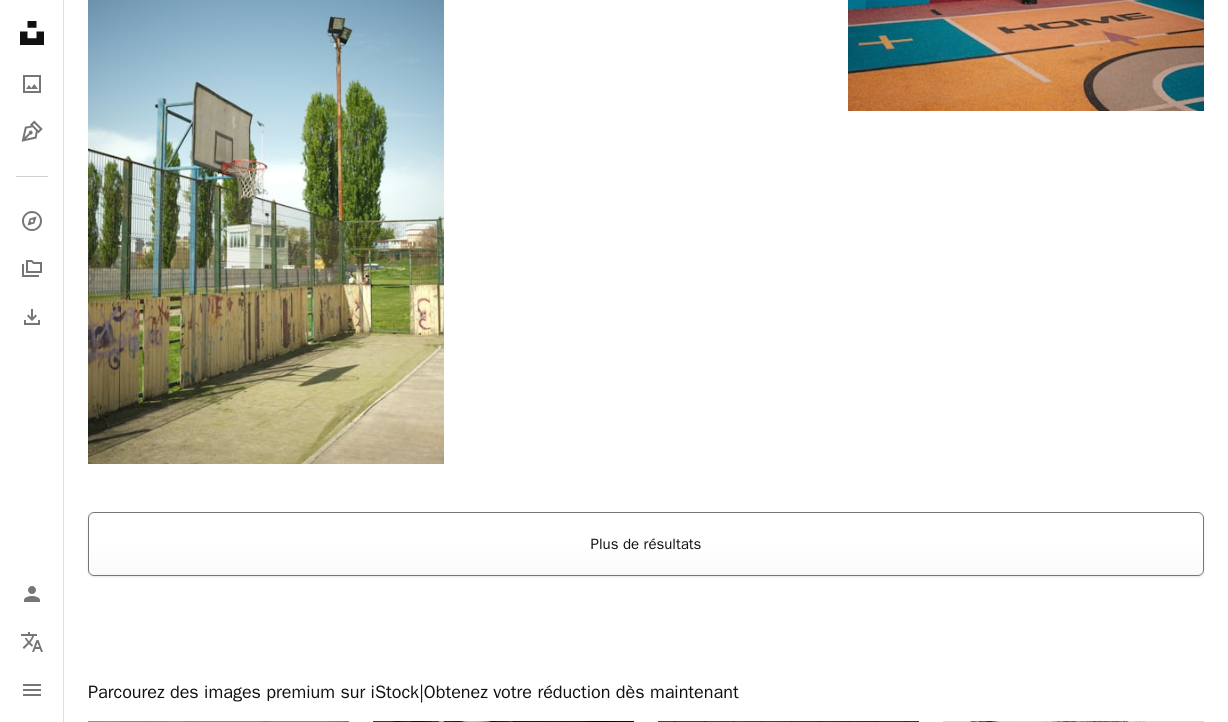 click on "Plus de résultats" at bounding box center (646, 544) 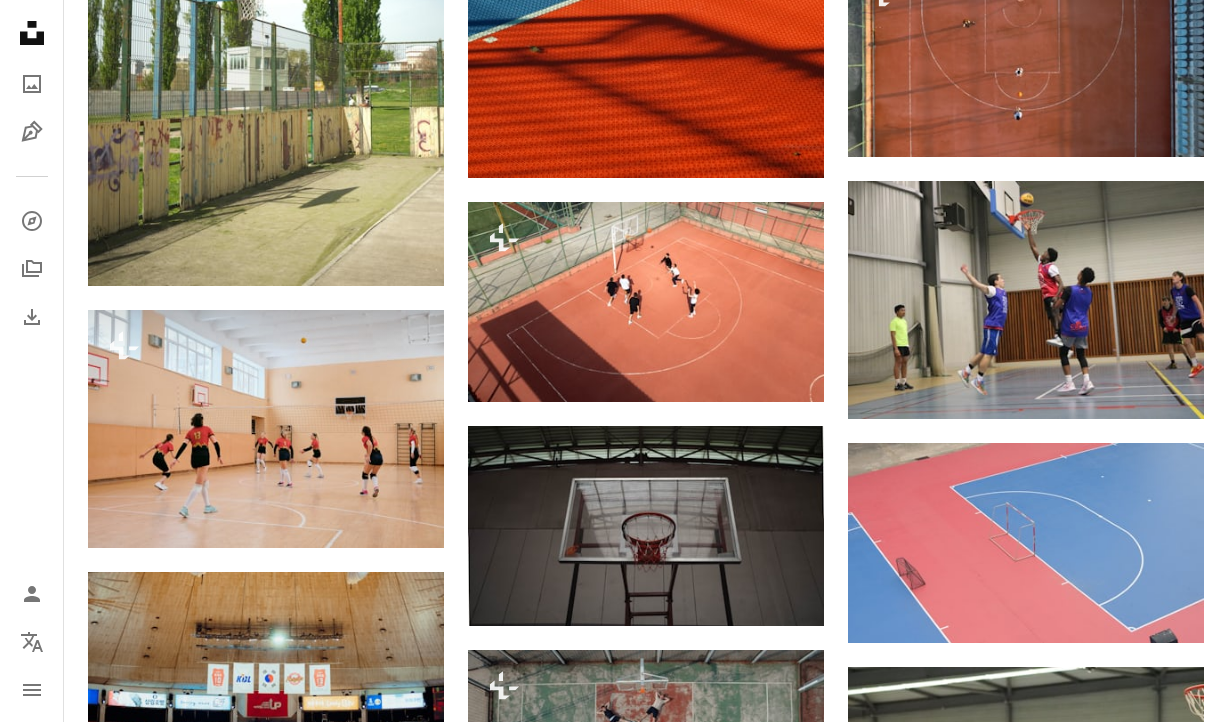 scroll, scrollTop: 5588, scrollLeft: 0, axis: vertical 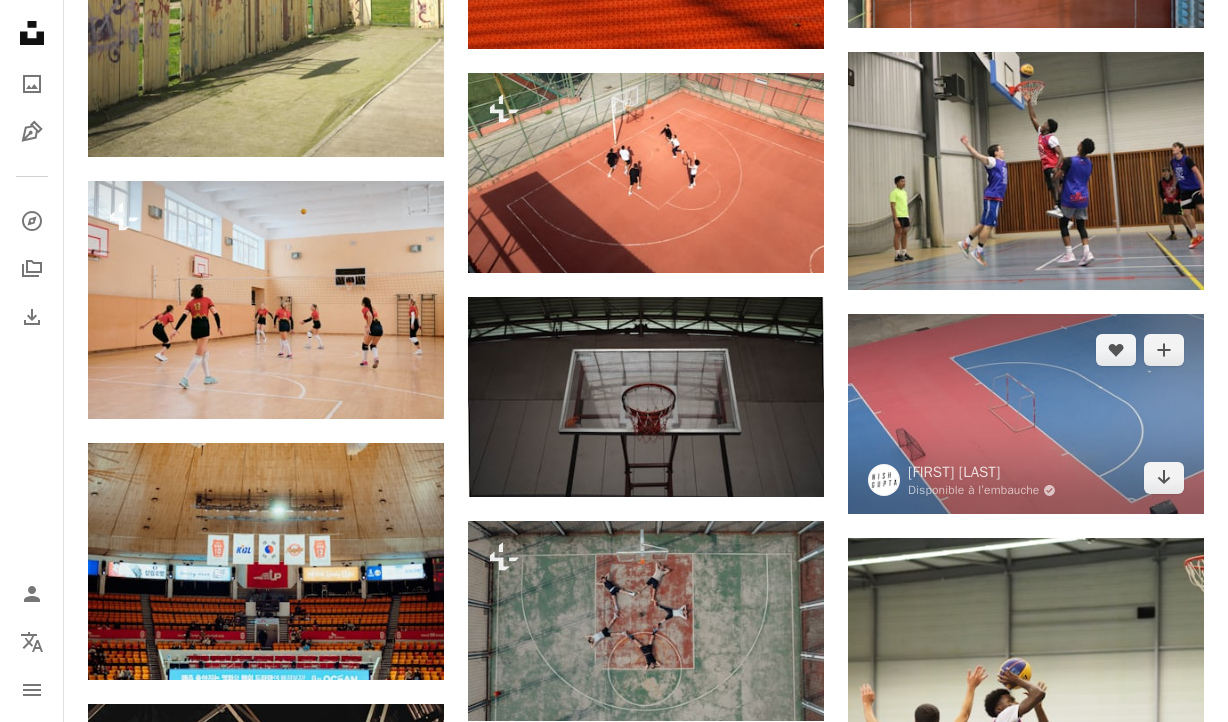 click at bounding box center (1026, 414) 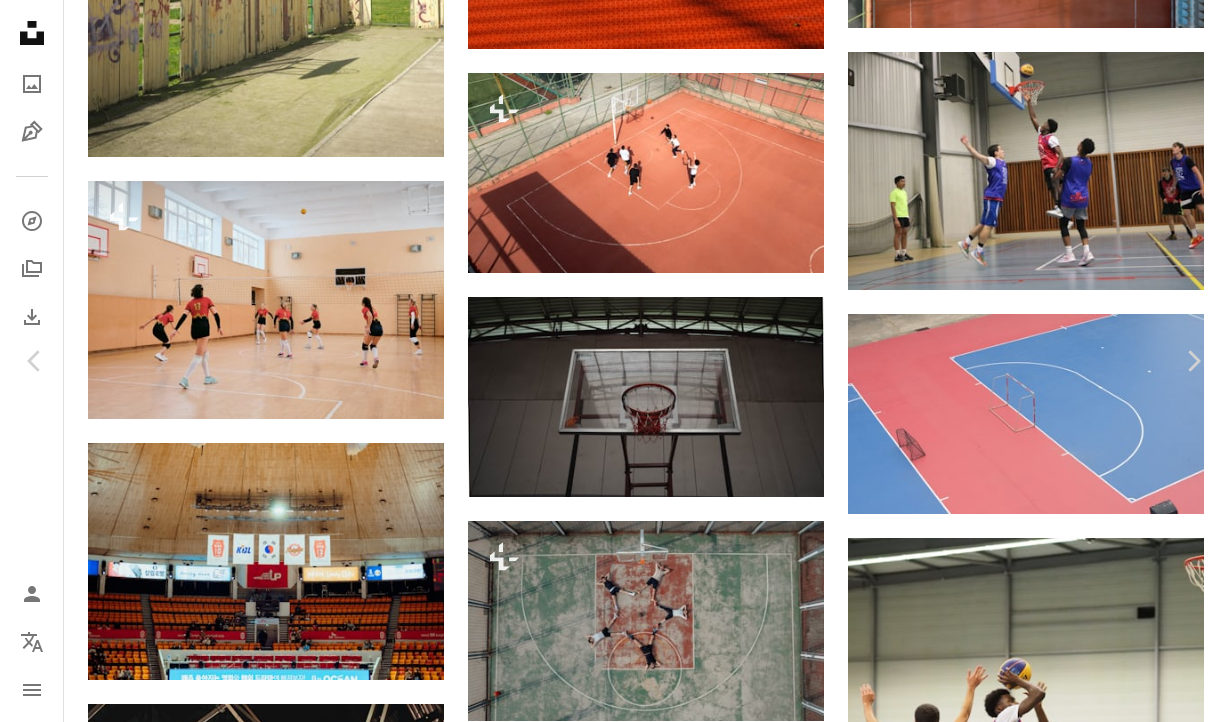 scroll, scrollTop: 383, scrollLeft: 0, axis: vertical 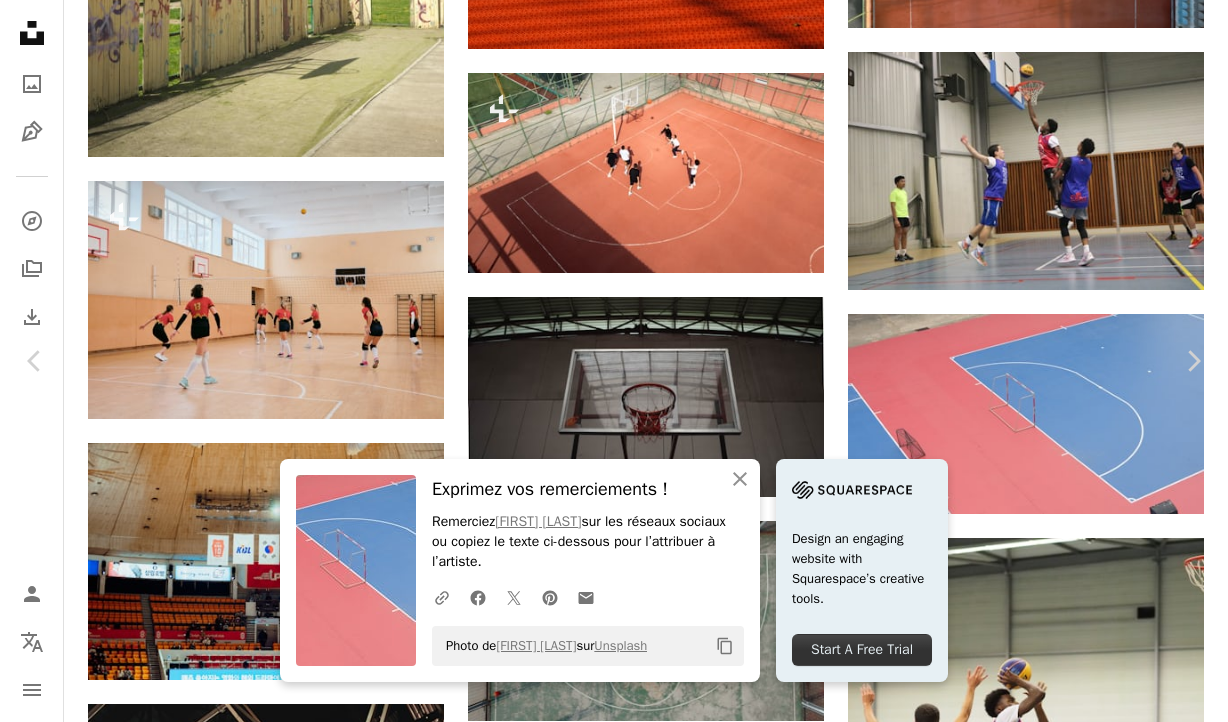 click on "An X shape" at bounding box center (20, 20) 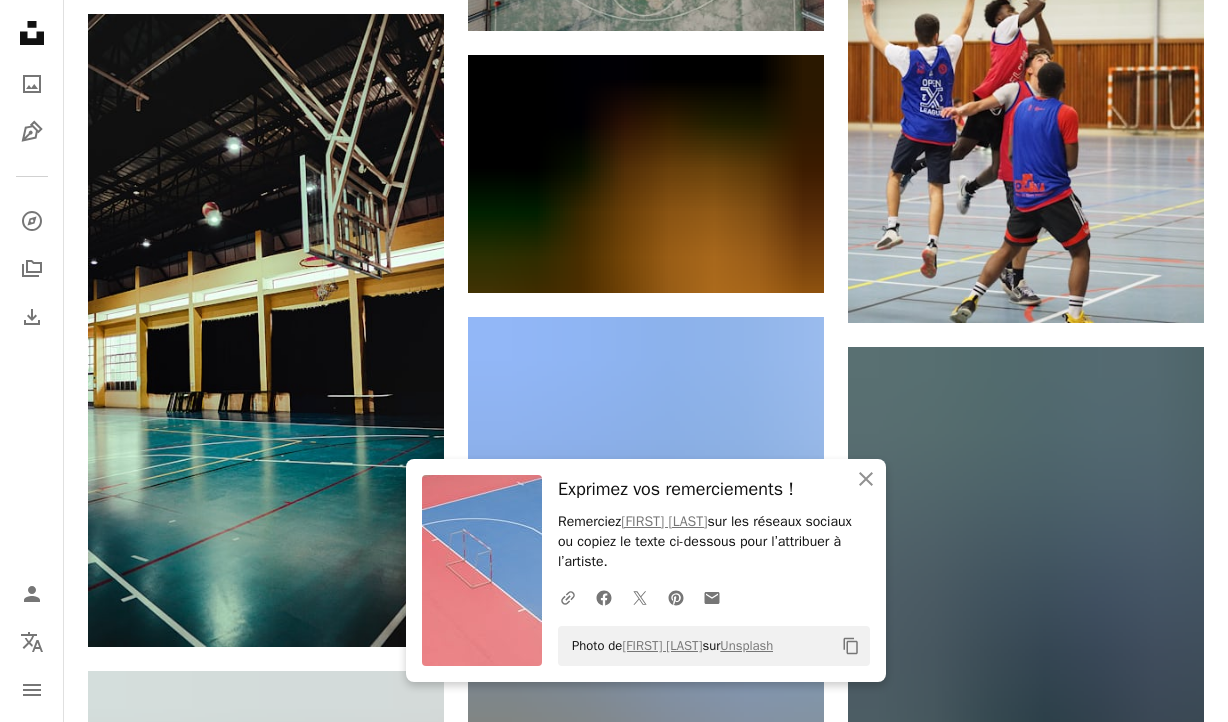 scroll, scrollTop: 6293, scrollLeft: 0, axis: vertical 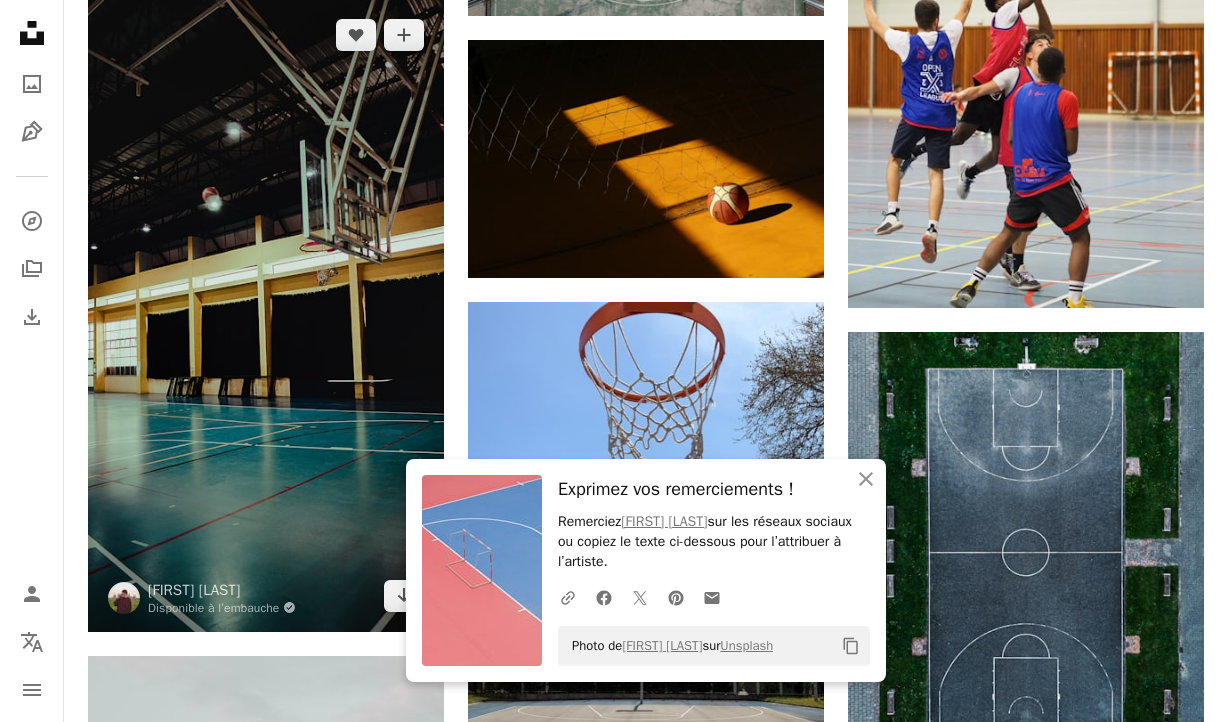 click at bounding box center (266, 315) 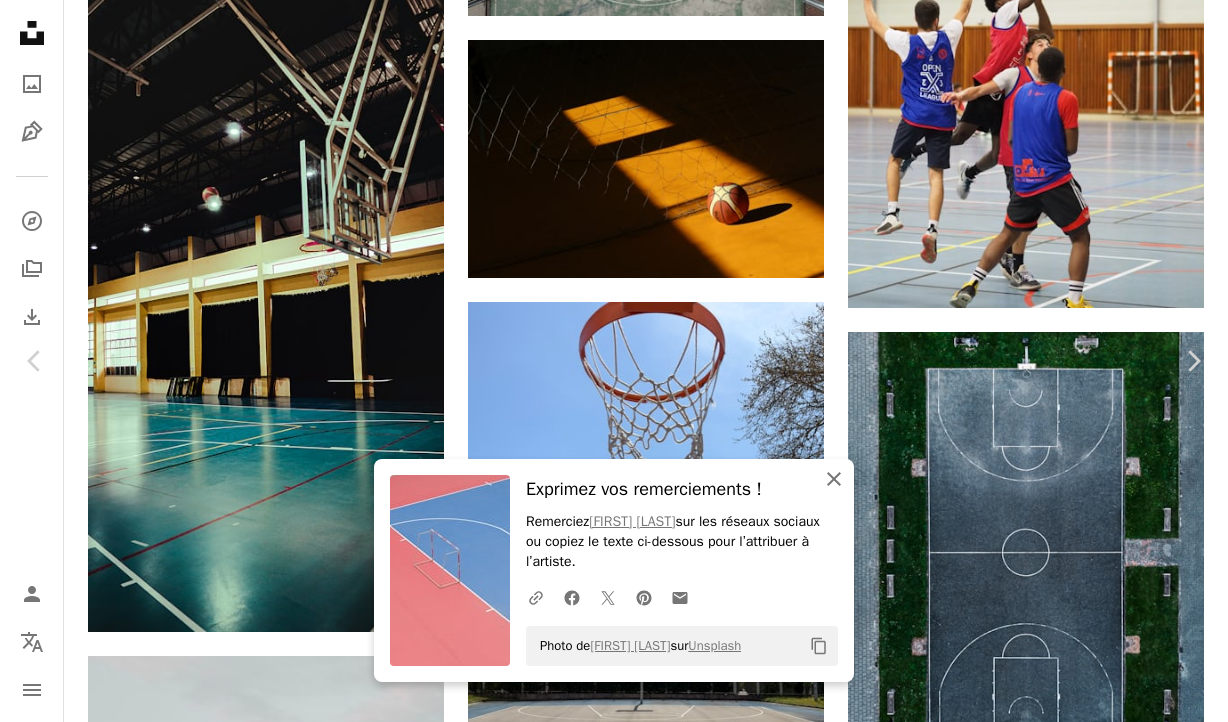 click on "An X shape" 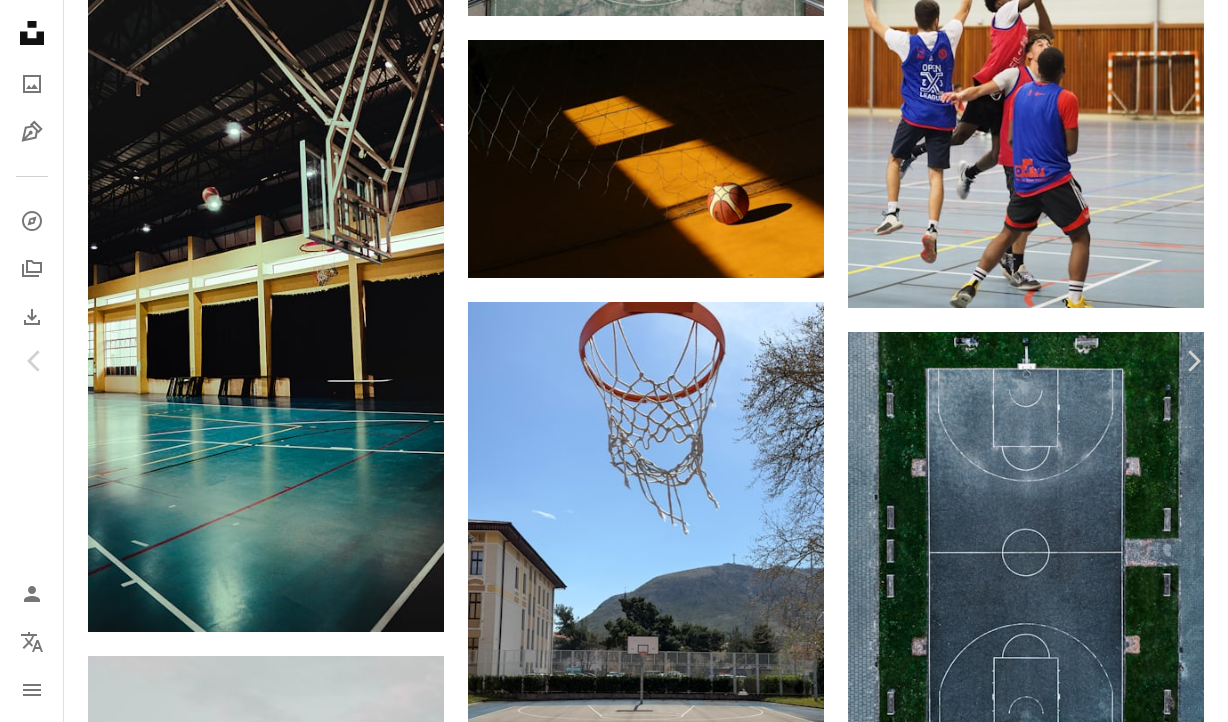 click on "An X shape" at bounding box center [20, 20] 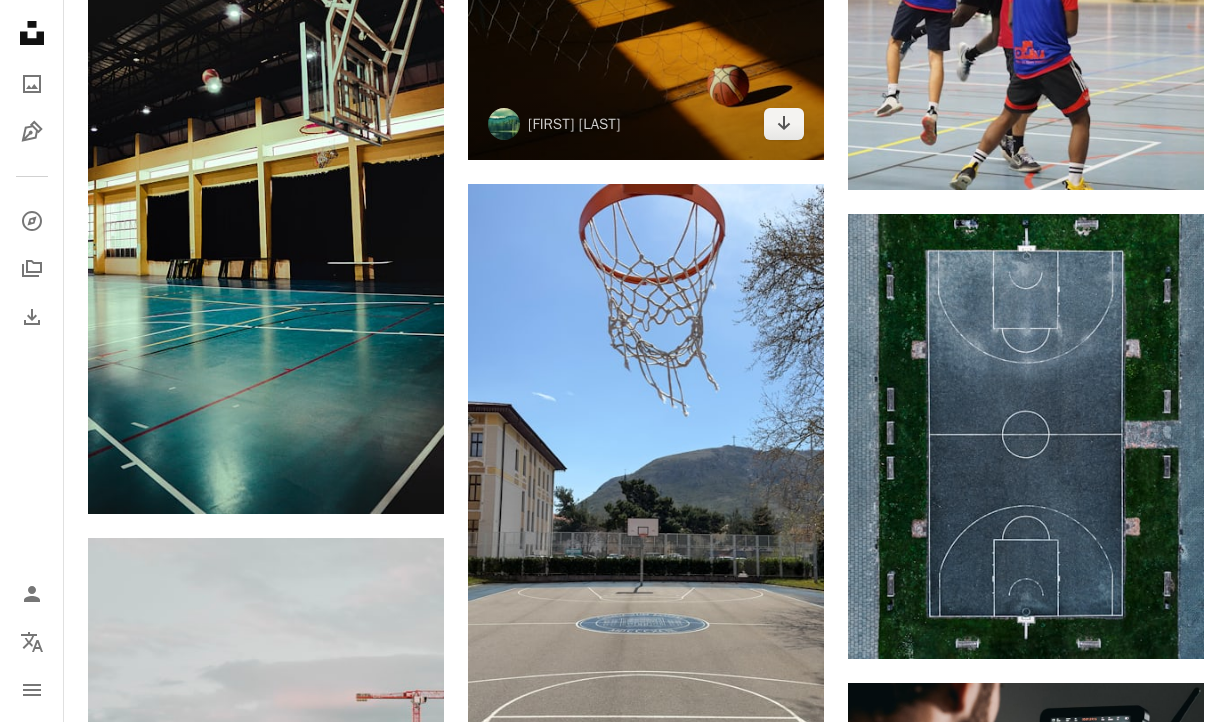 scroll, scrollTop: 6559, scrollLeft: 0, axis: vertical 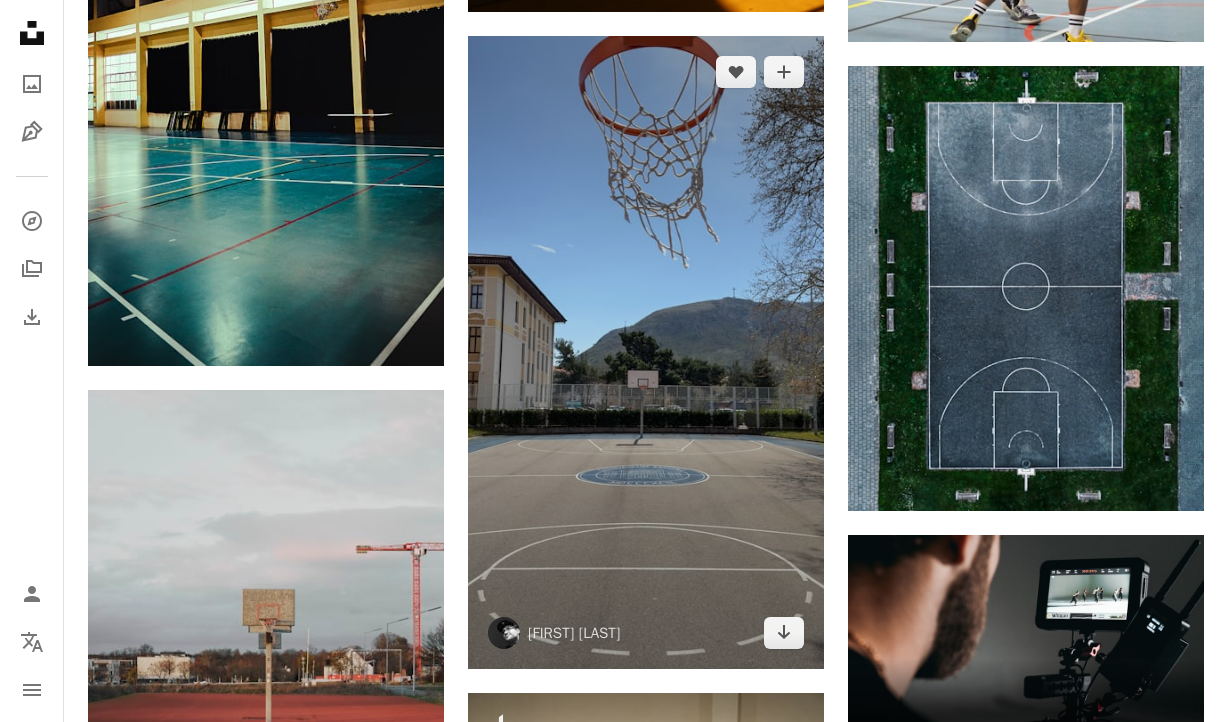 click at bounding box center (646, 352) 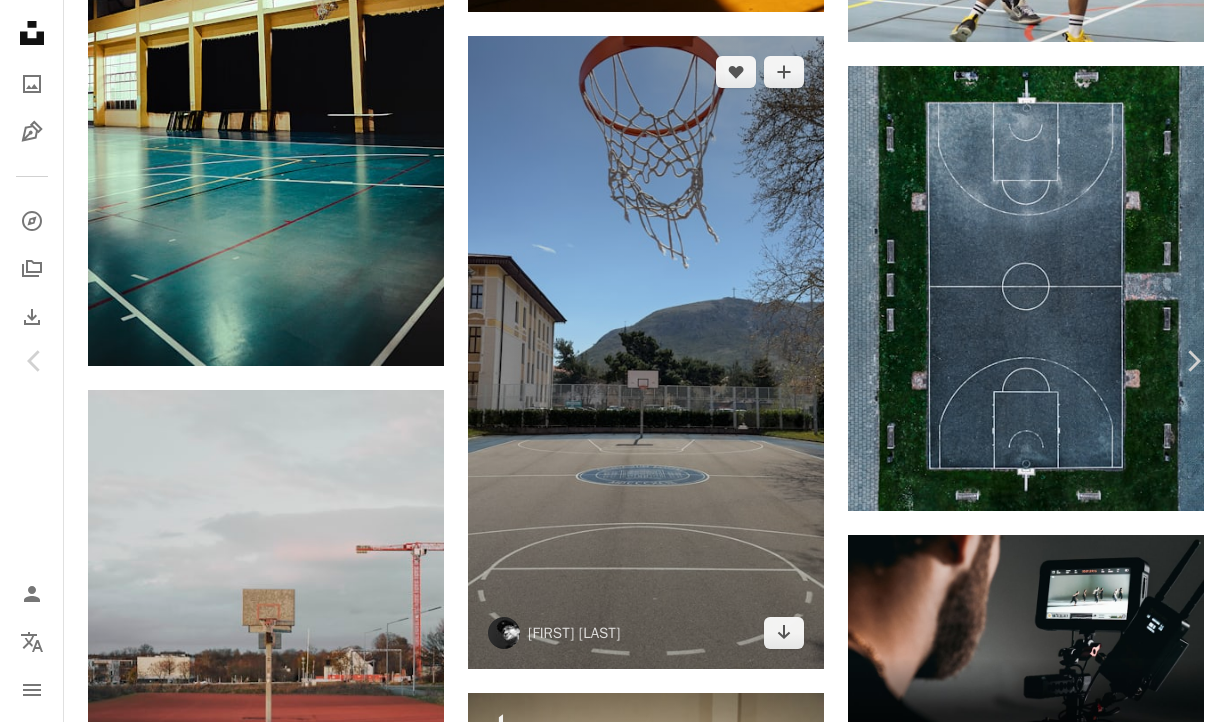 scroll, scrollTop: 302, scrollLeft: 0, axis: vertical 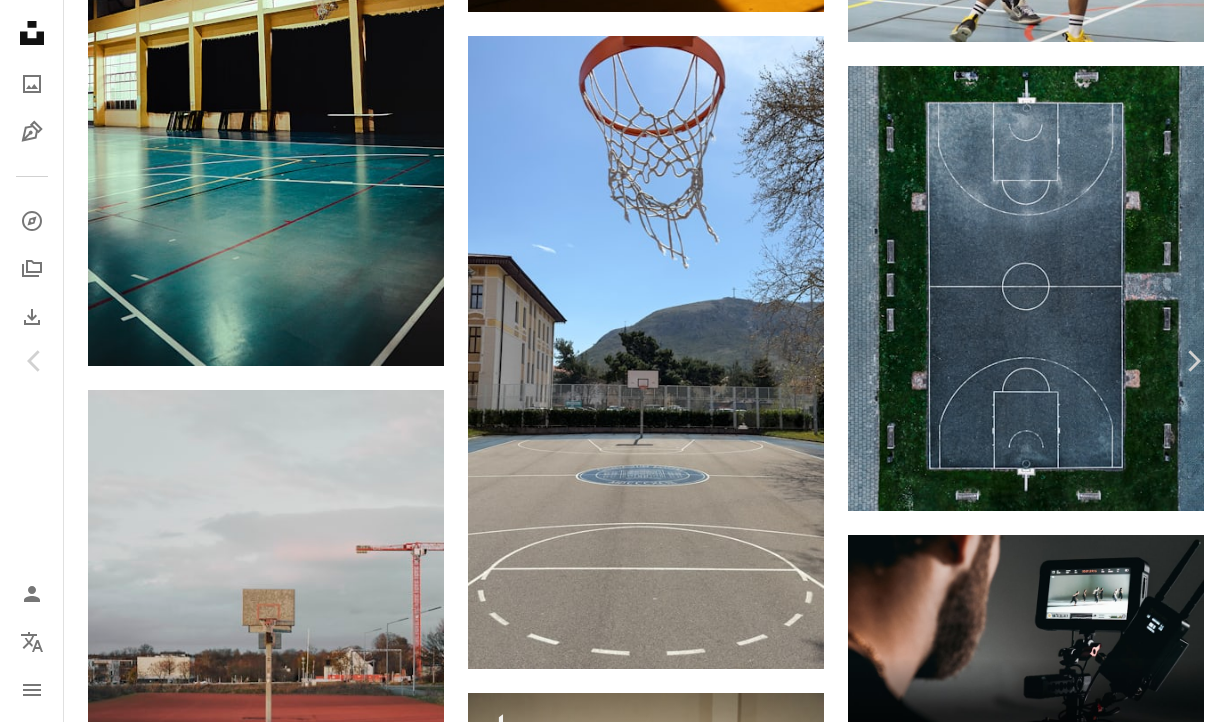 click on "An X shape" at bounding box center [20, 20] 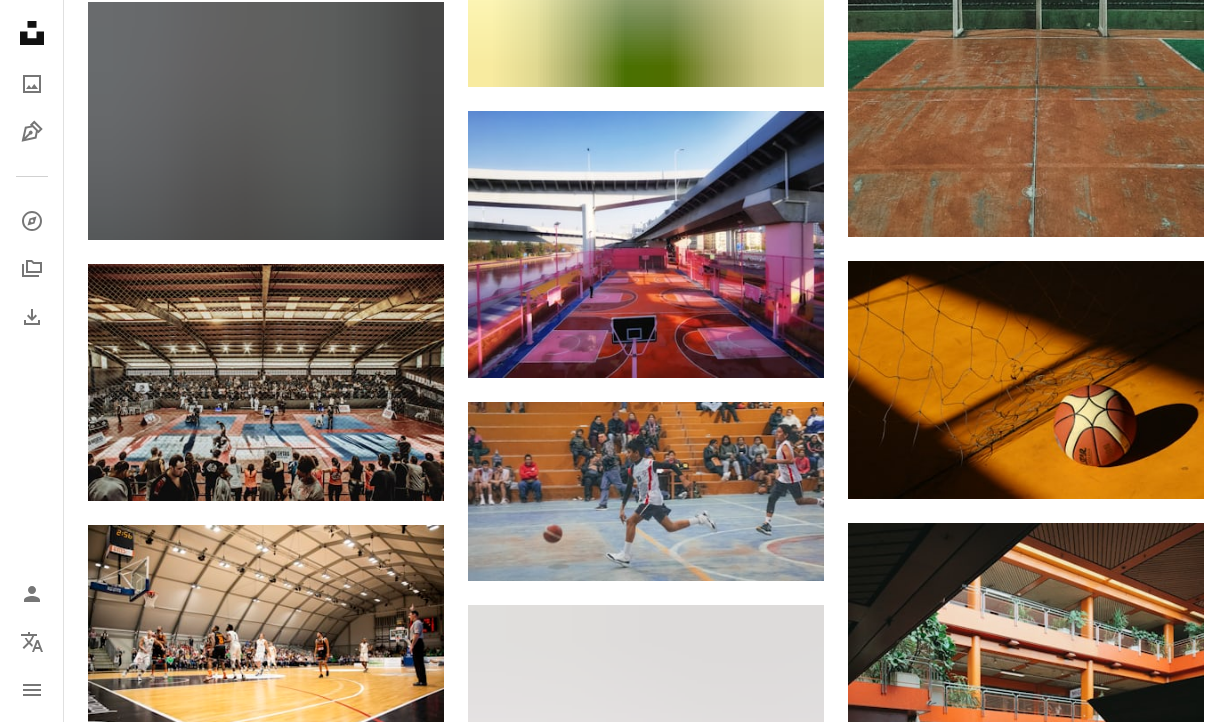 scroll, scrollTop: 8549, scrollLeft: 0, axis: vertical 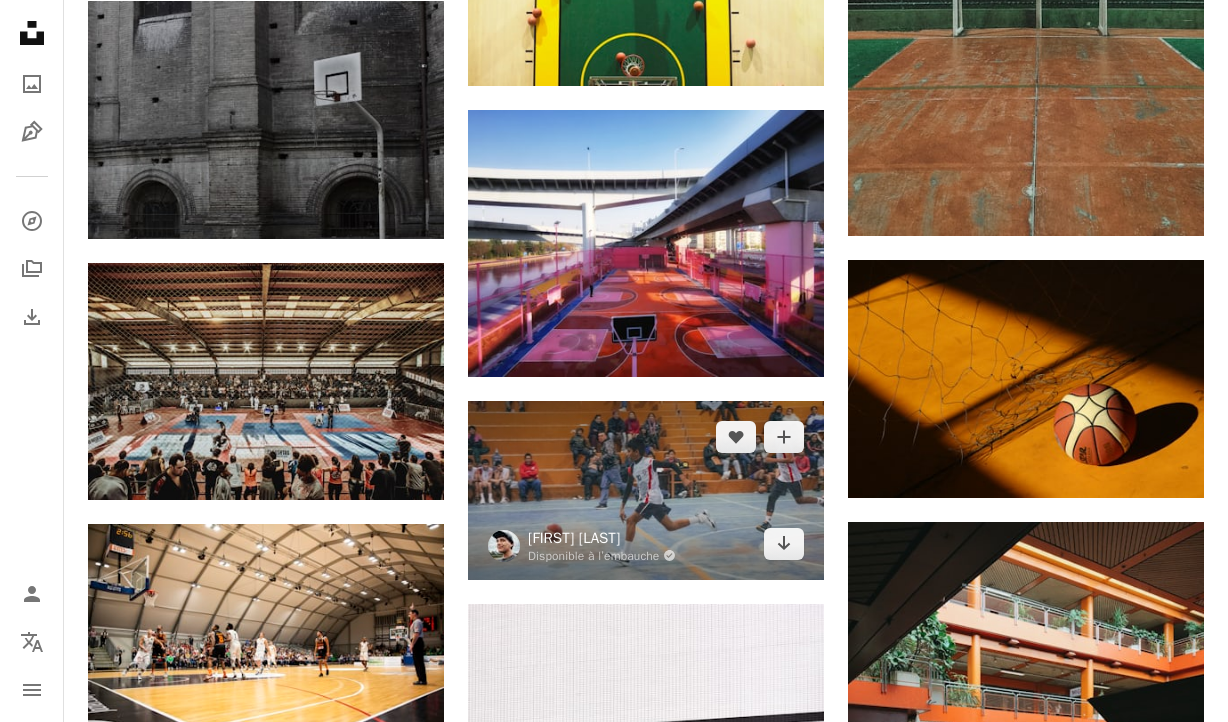click on "[FIRST] [LAST]" at bounding box center (602, 538) 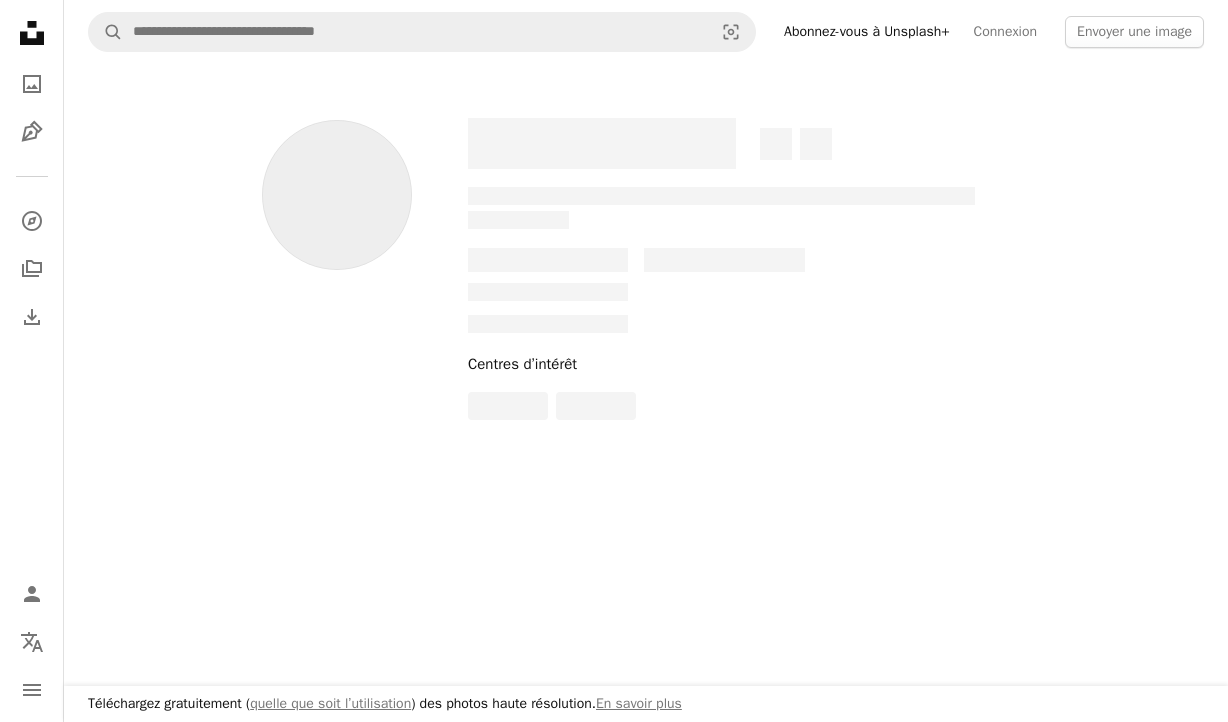 scroll, scrollTop: 0, scrollLeft: 0, axis: both 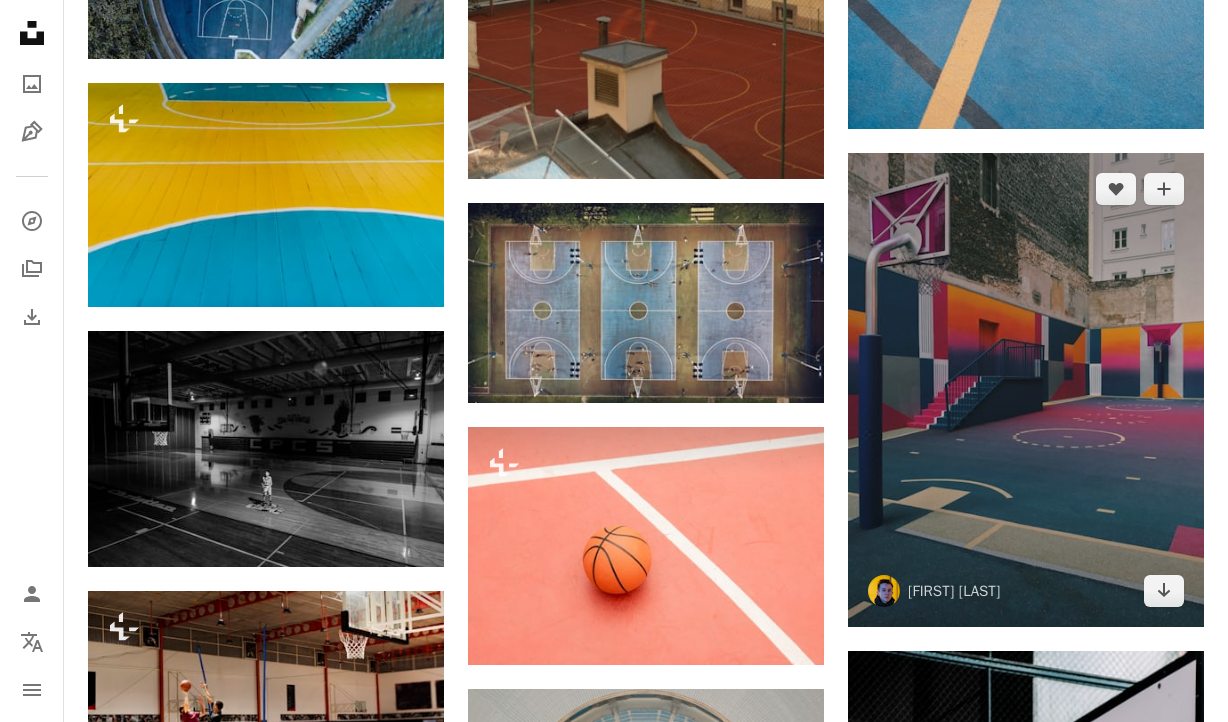 click at bounding box center (1026, 390) 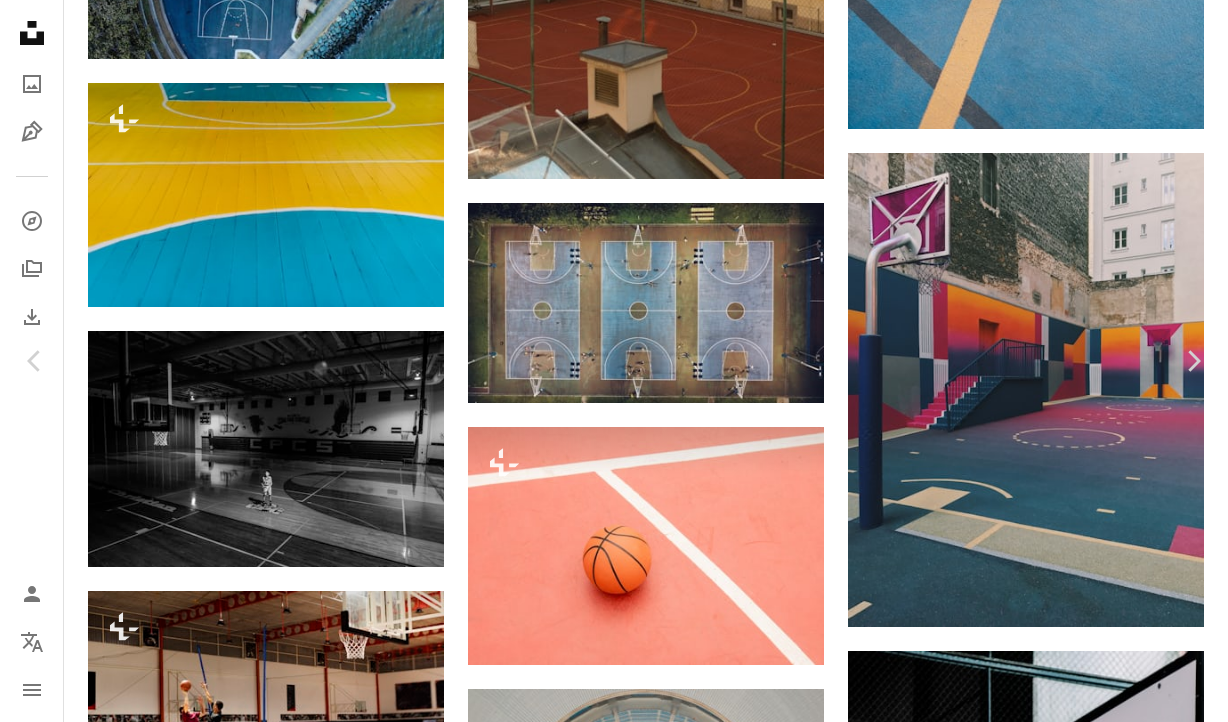 scroll, scrollTop: 0, scrollLeft: 0, axis: both 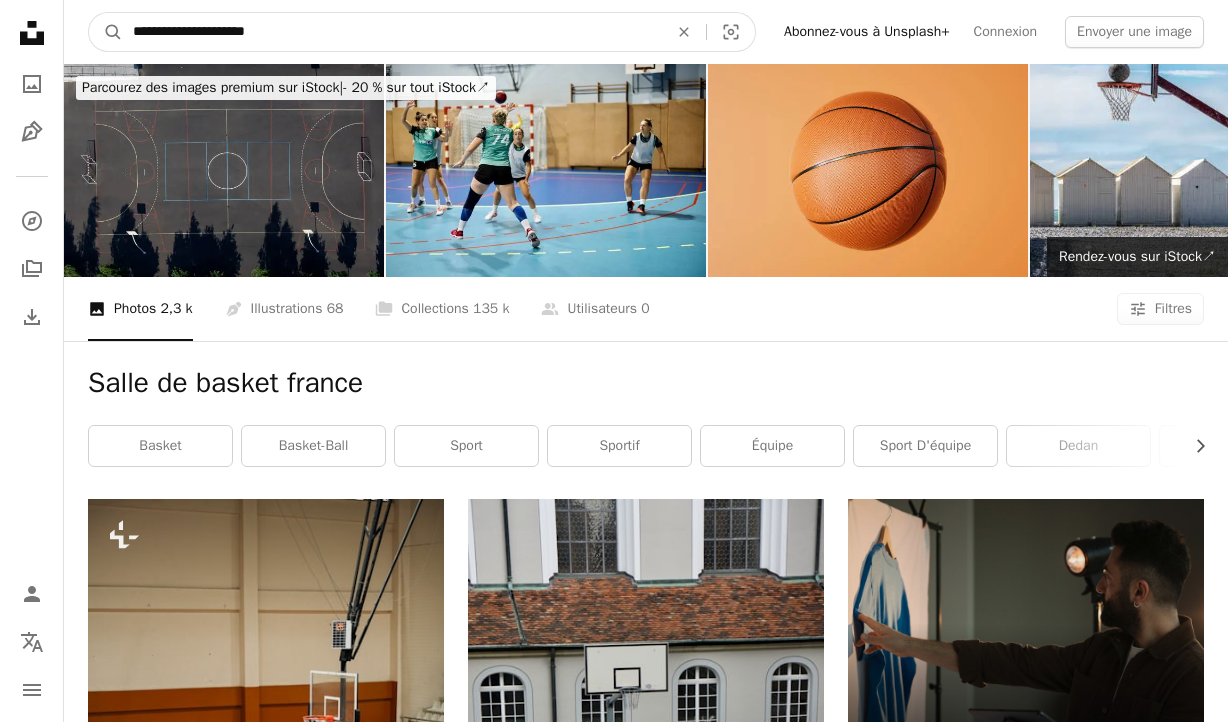 drag, startPoint x: 230, startPoint y: 34, endPoint x: 183, endPoint y: 33, distance: 47.010635 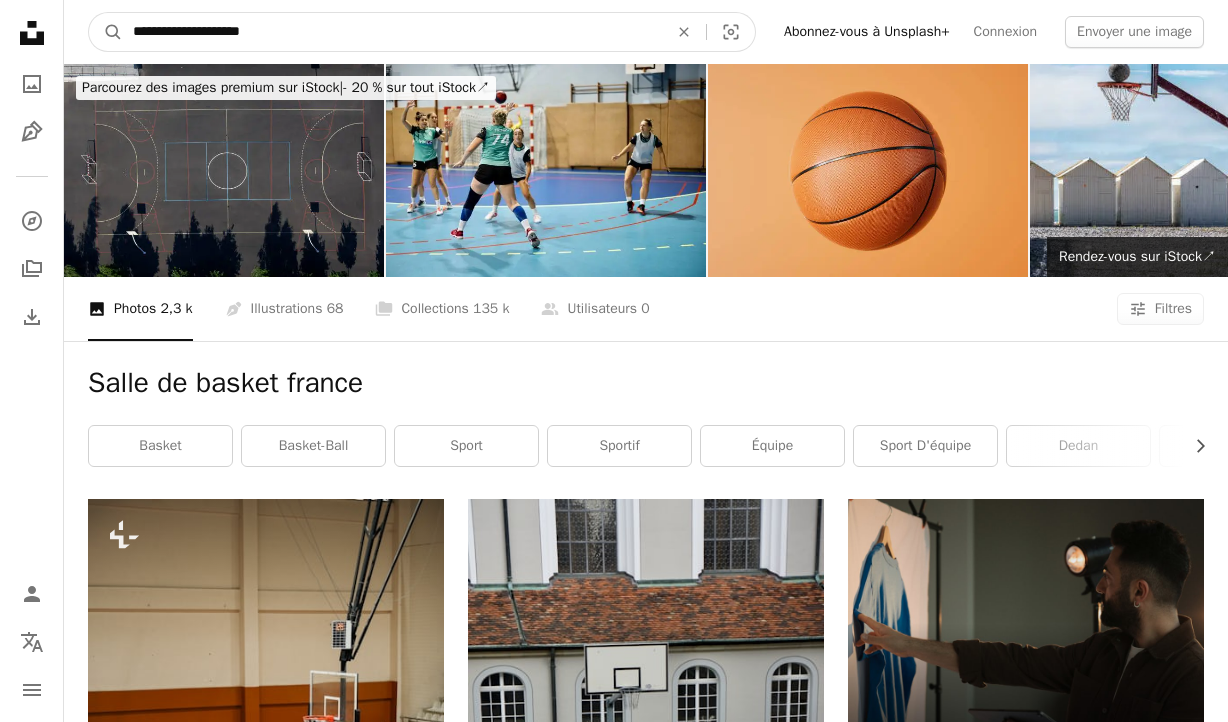 type on "**********" 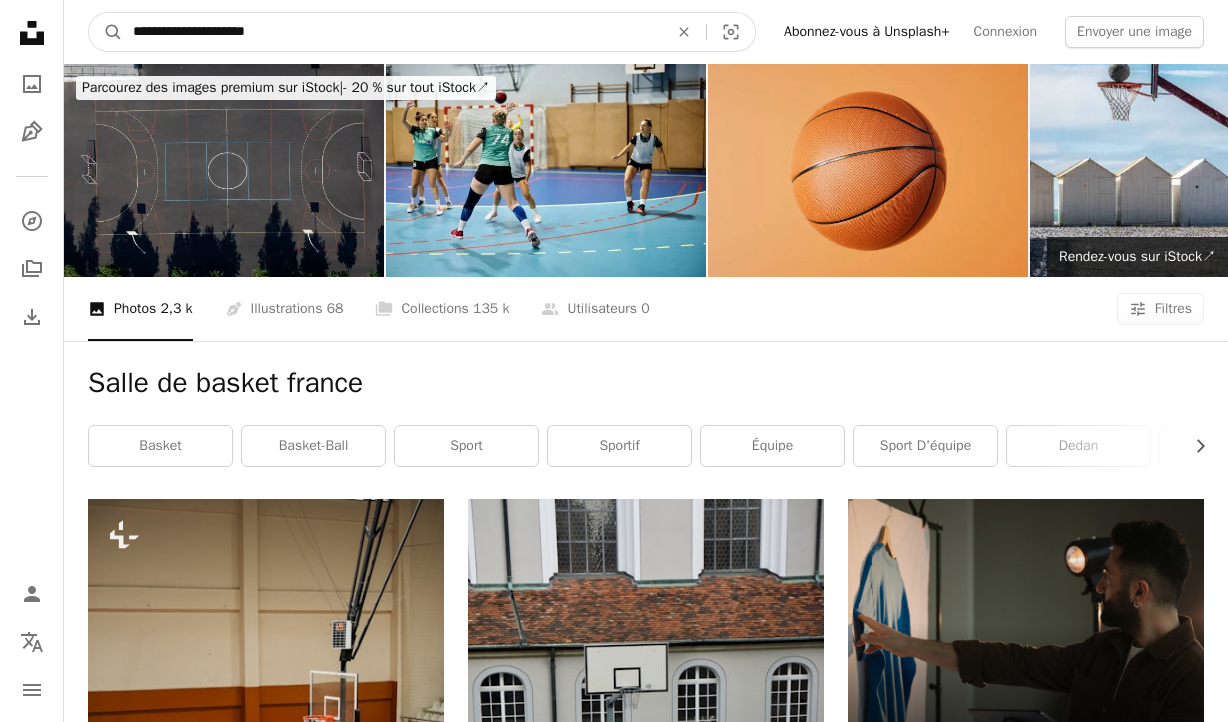 click on "A magnifying glass" at bounding box center [106, 32] 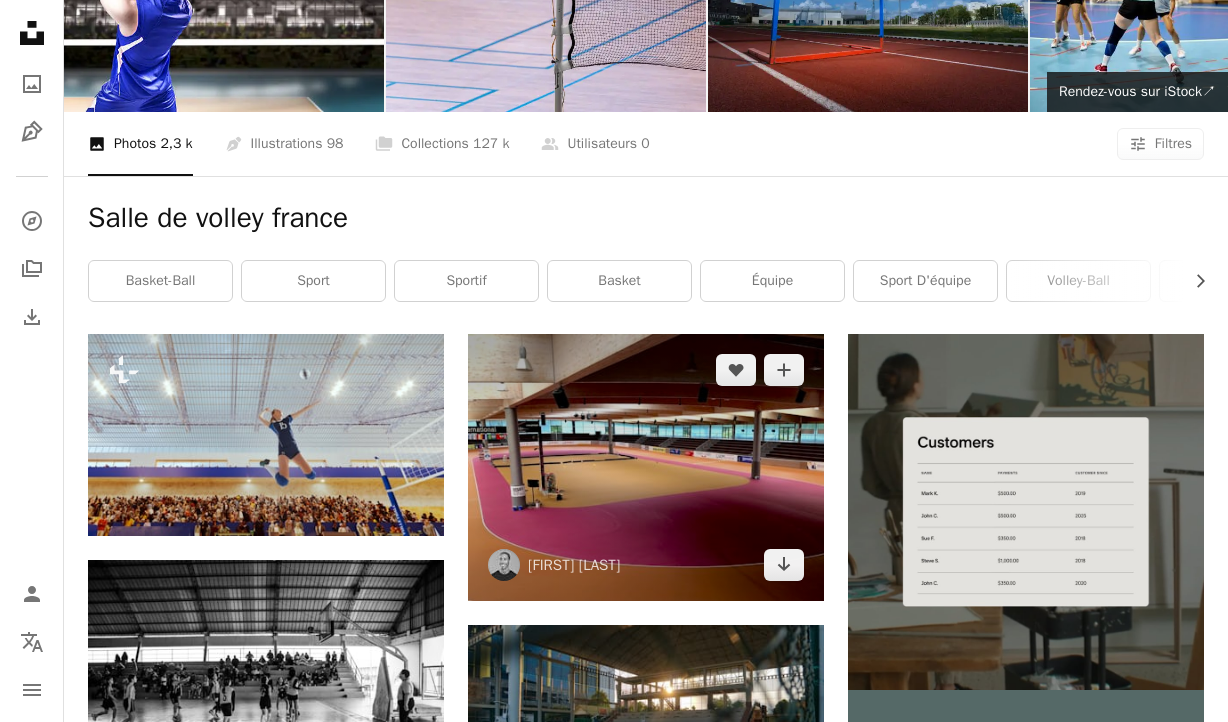 scroll, scrollTop: 174, scrollLeft: 0, axis: vertical 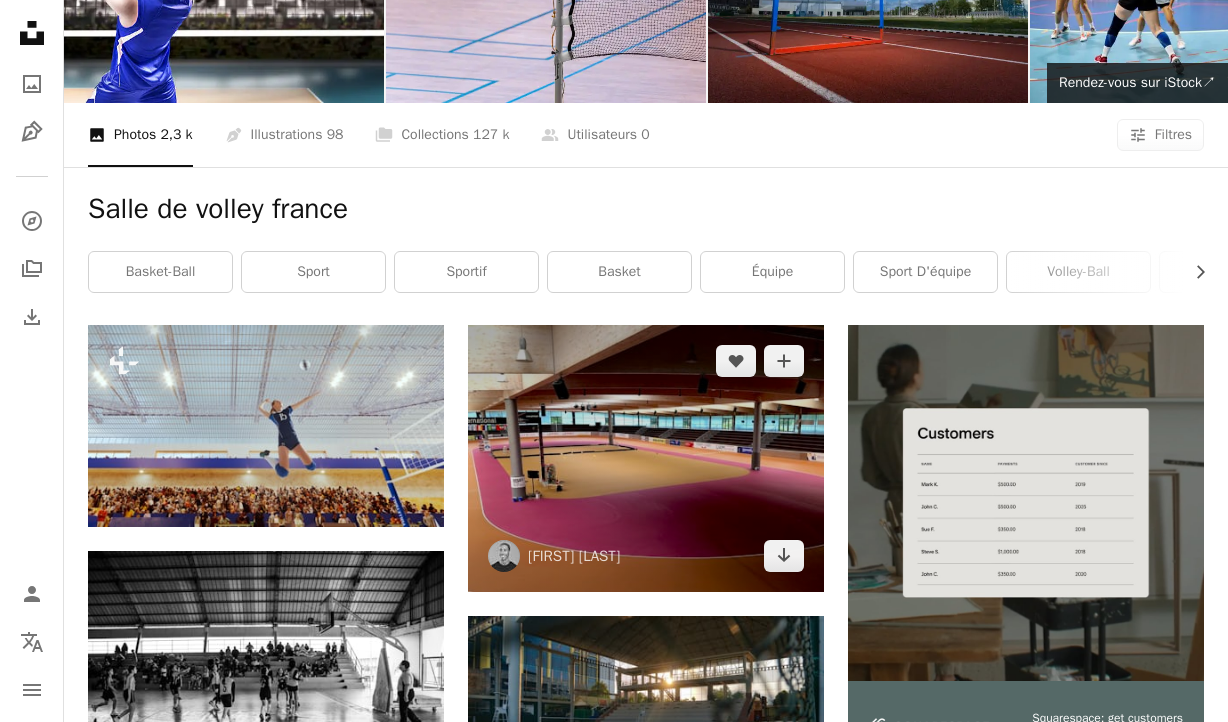 click at bounding box center [646, 458] 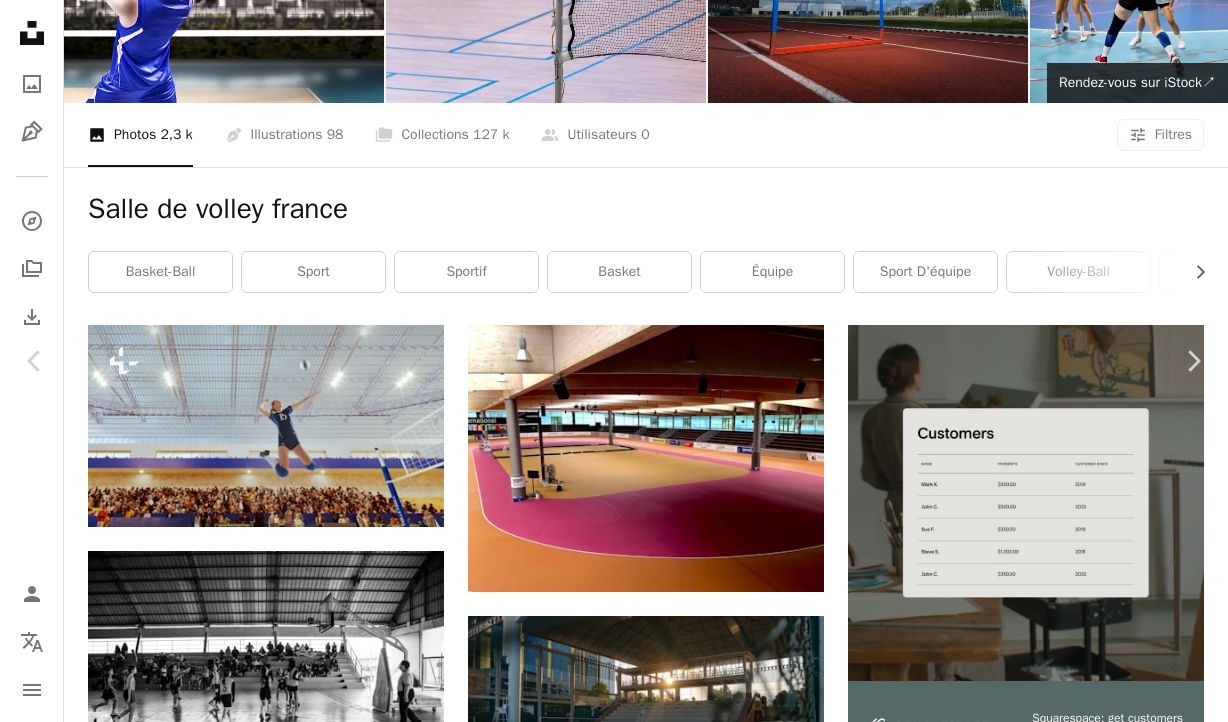 scroll, scrollTop: 440, scrollLeft: 0, axis: vertical 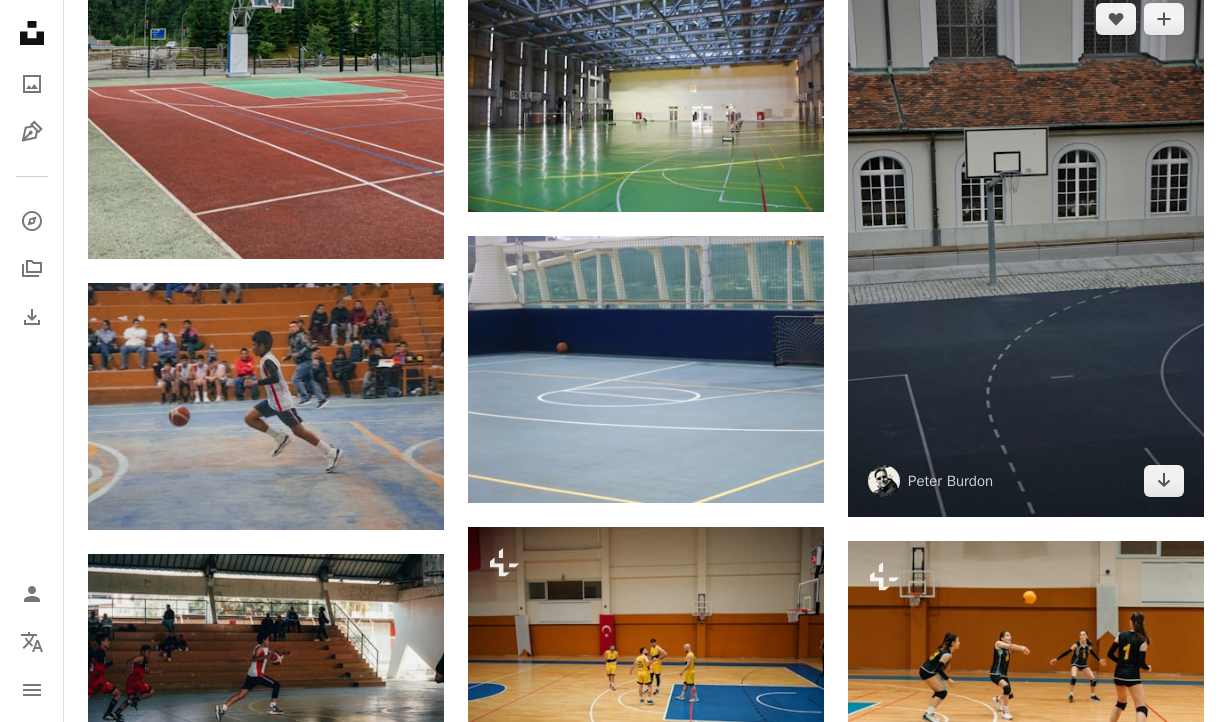 click at bounding box center [1026, 250] 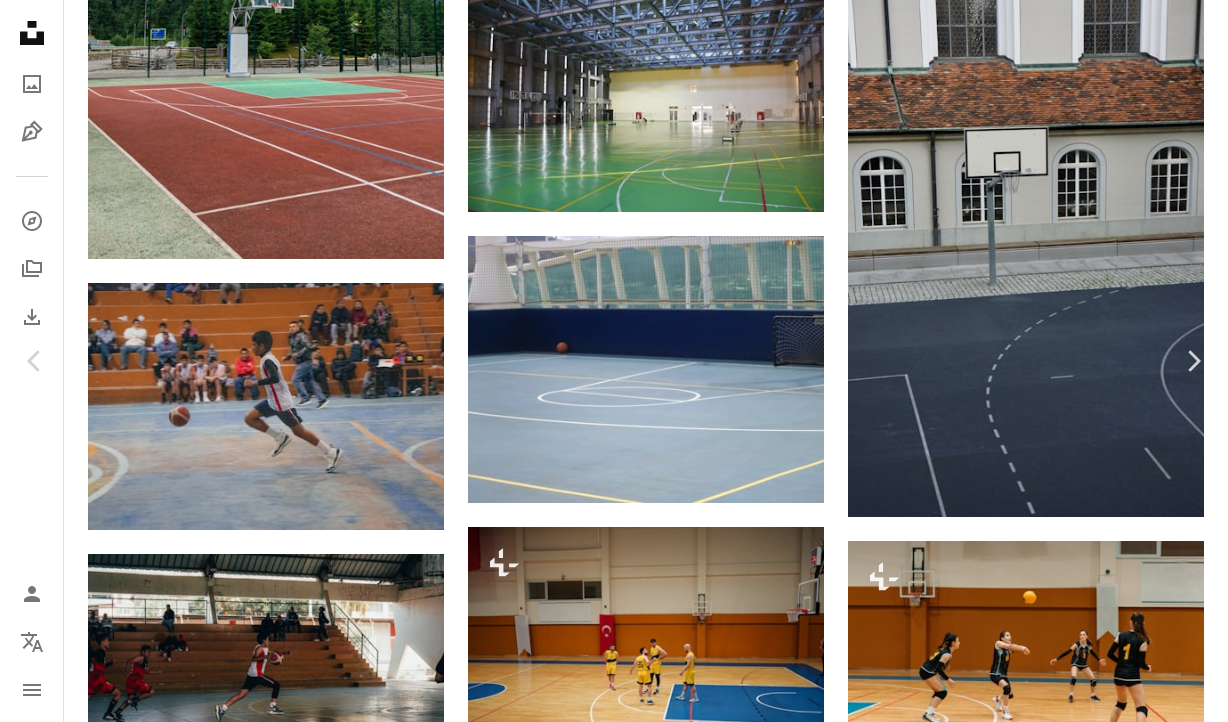 scroll, scrollTop: 1277, scrollLeft: 0, axis: vertical 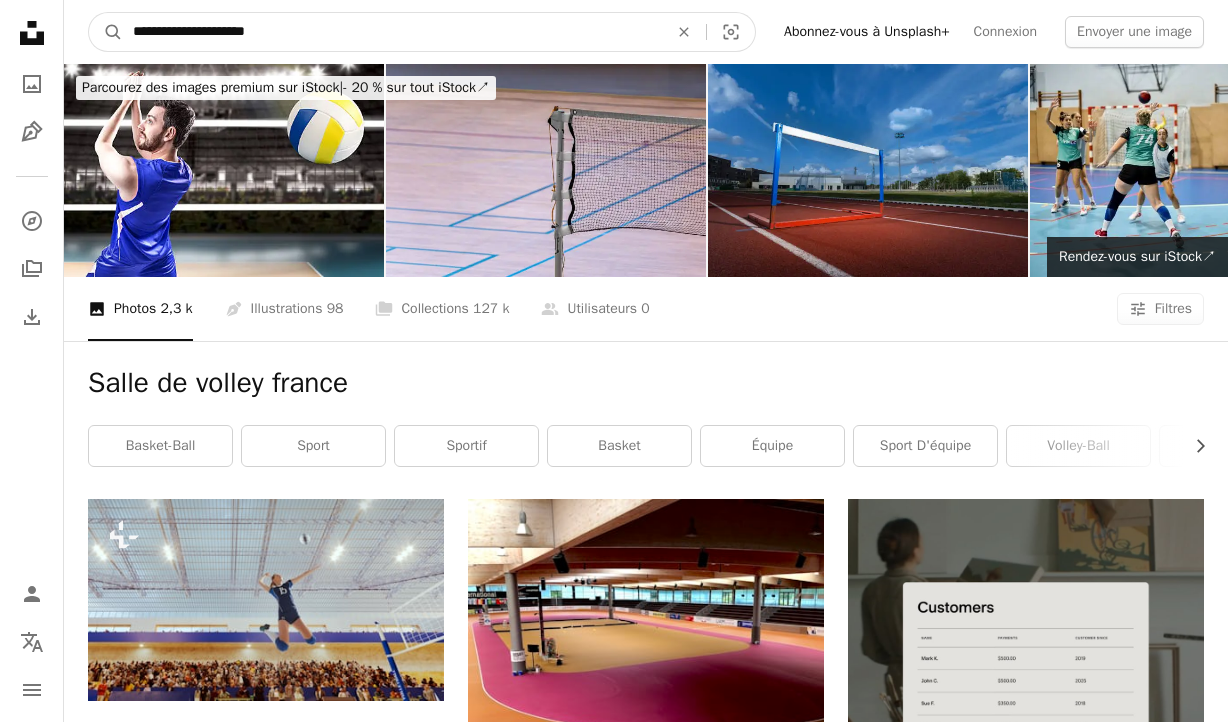 drag, startPoint x: 222, startPoint y: 33, endPoint x: 192, endPoint y: 31, distance: 30.066593 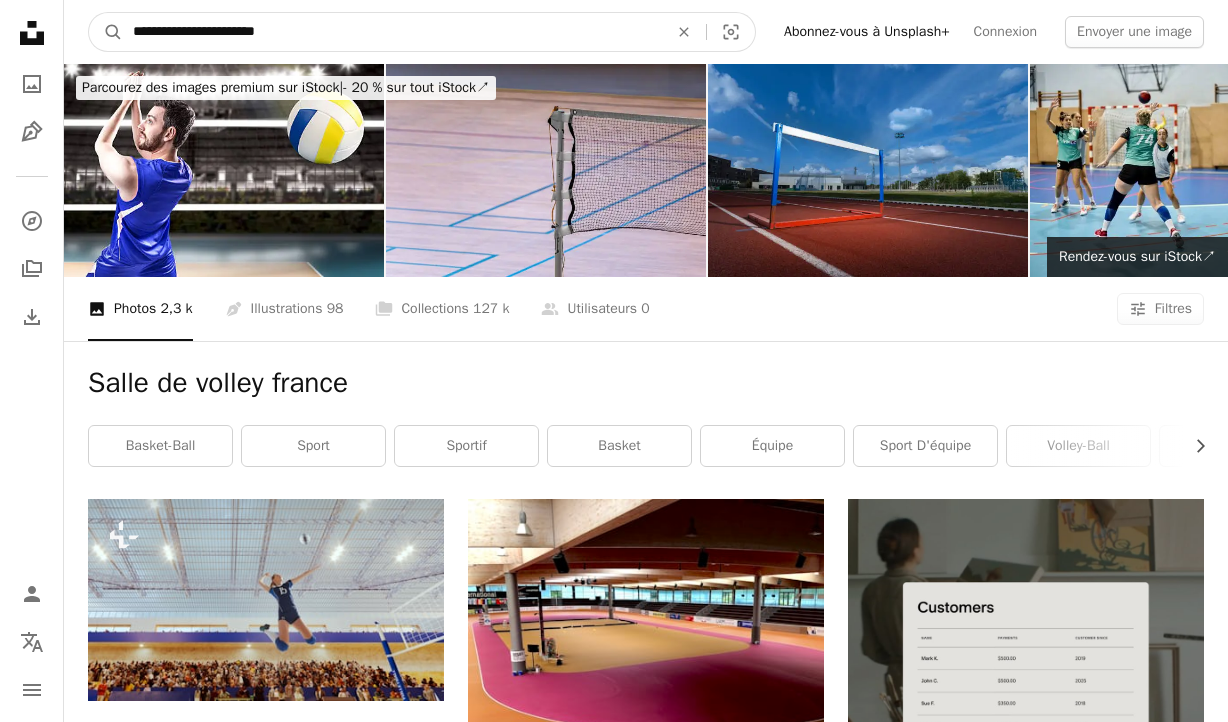 type on "**********" 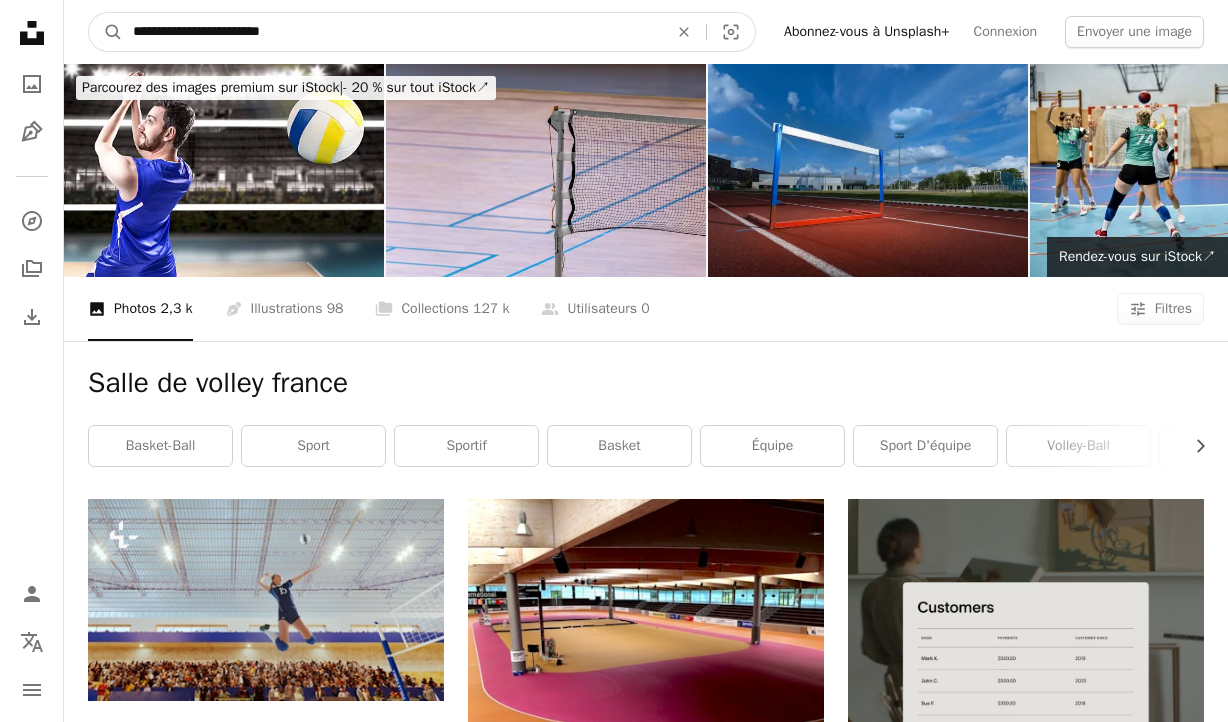click on "A magnifying glass" at bounding box center (106, 32) 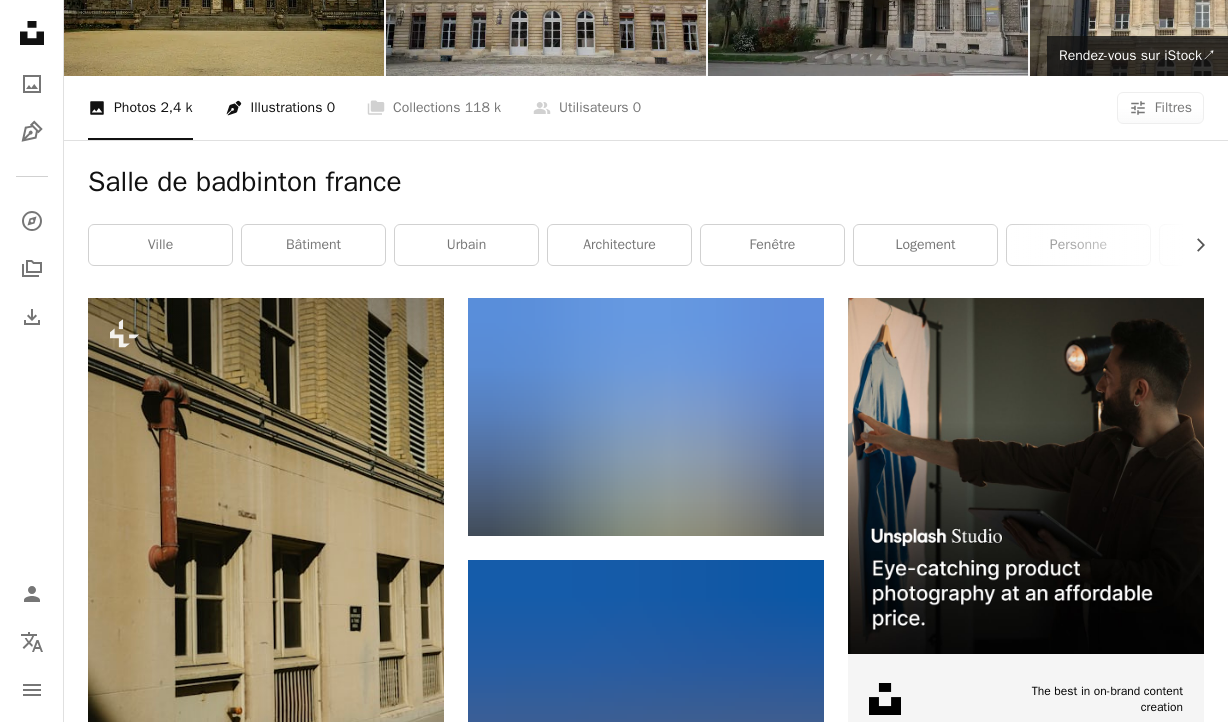 scroll, scrollTop: 0, scrollLeft: 0, axis: both 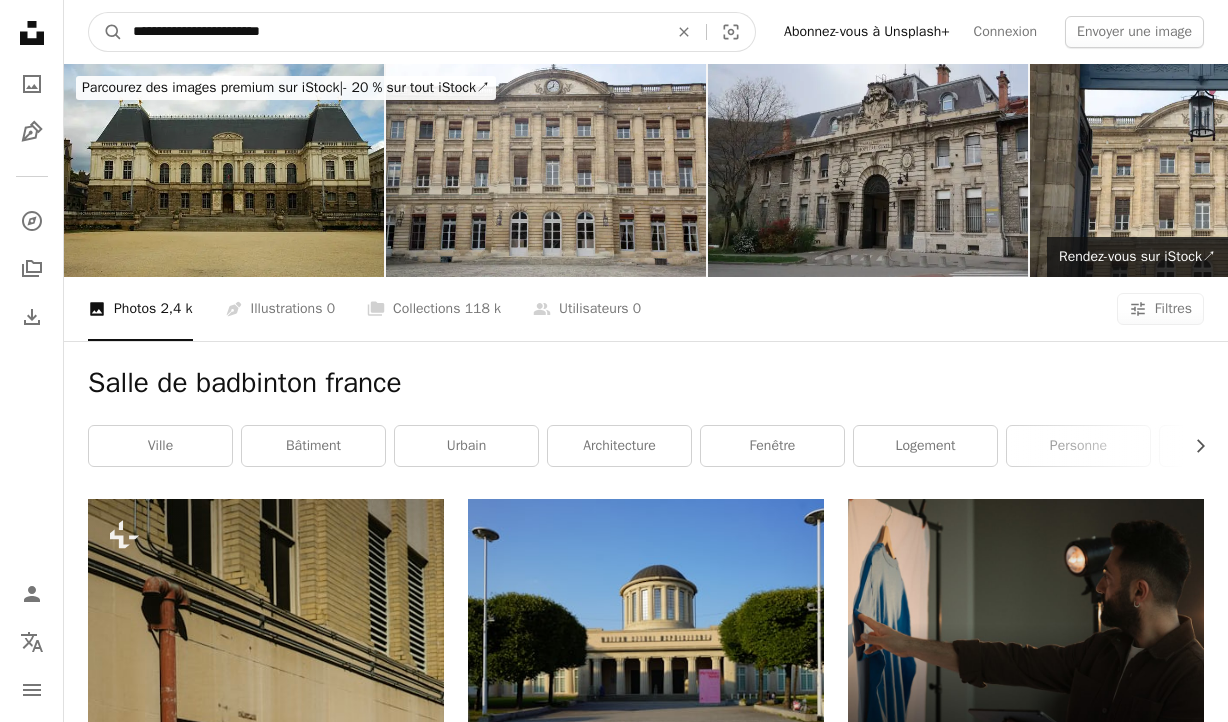 click on "**********" at bounding box center (392, 32) 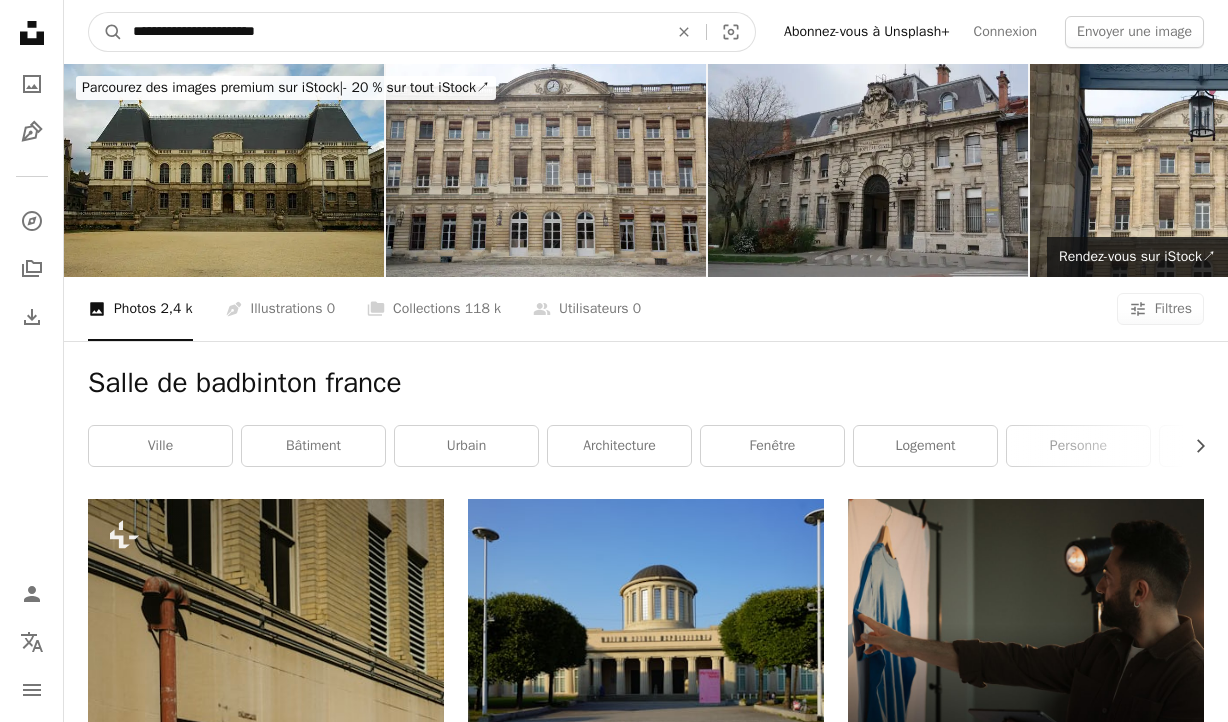 type on "**********" 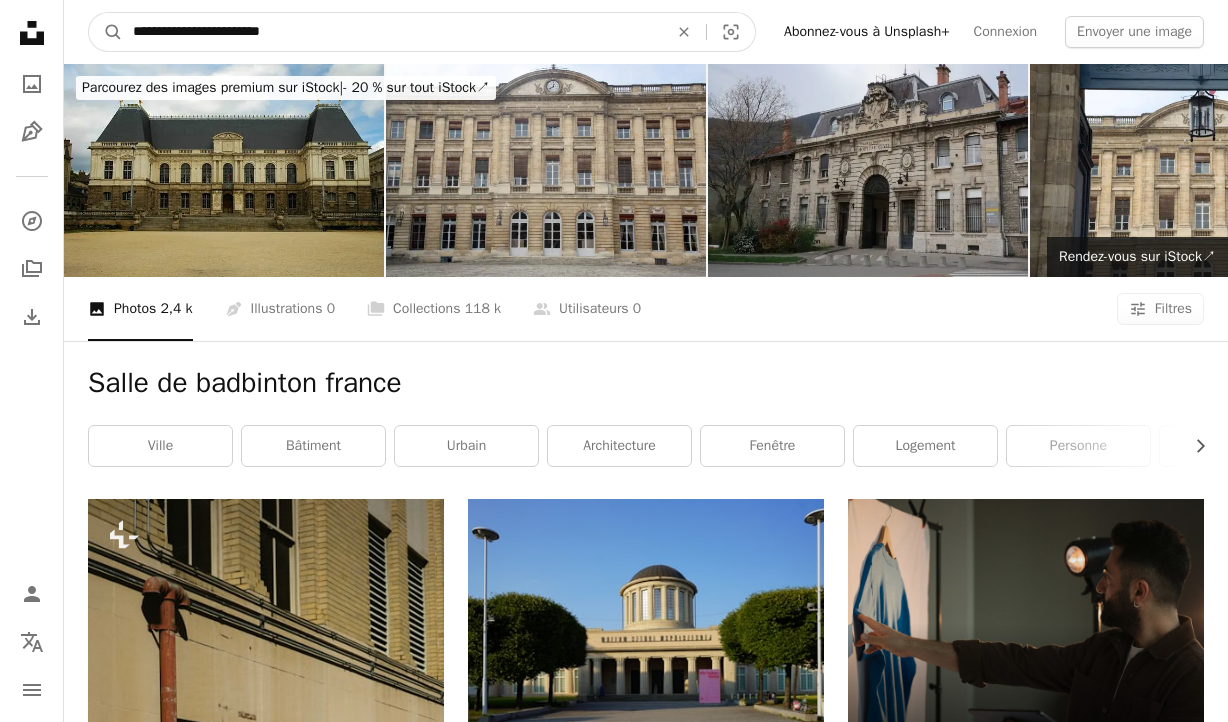 click on "A magnifying glass" at bounding box center [106, 32] 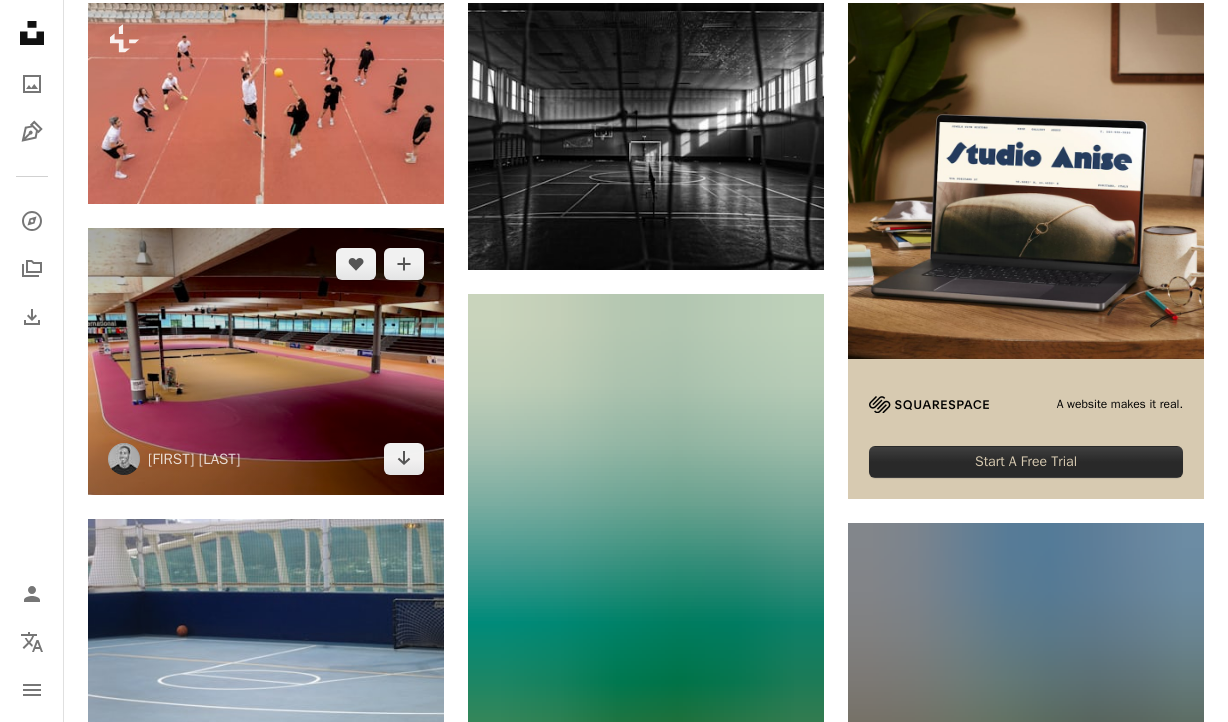 scroll, scrollTop: 763, scrollLeft: 0, axis: vertical 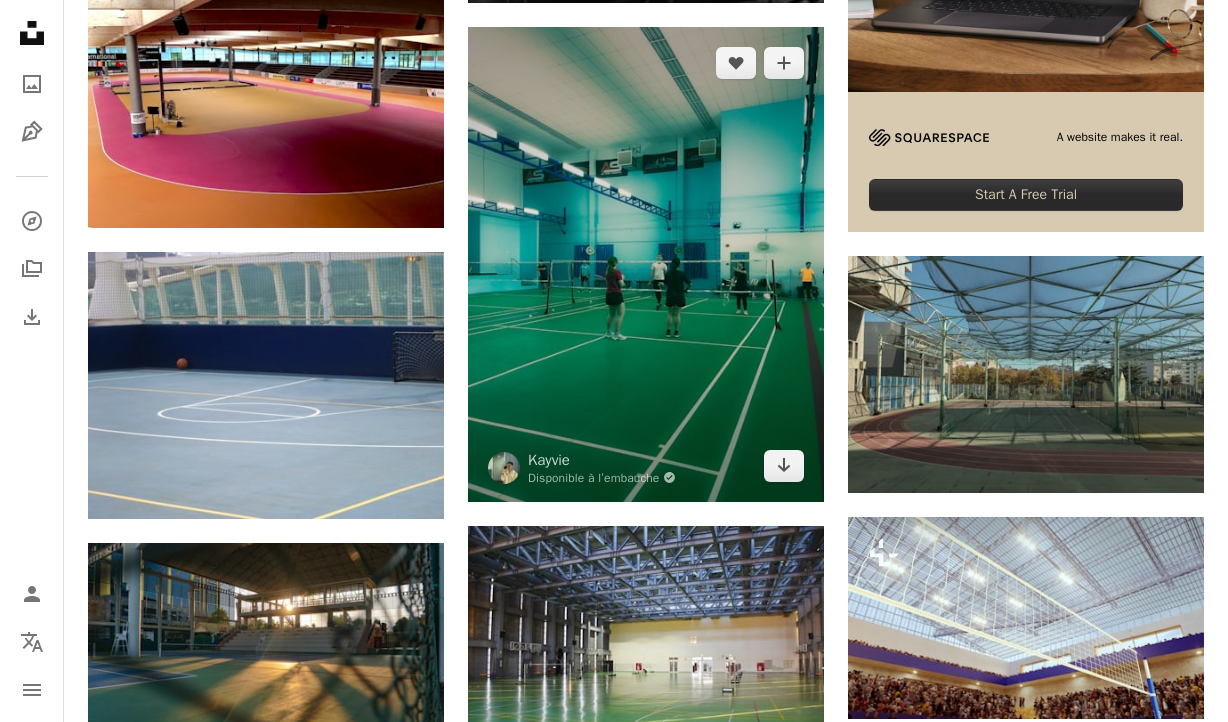 click at bounding box center [646, 264] 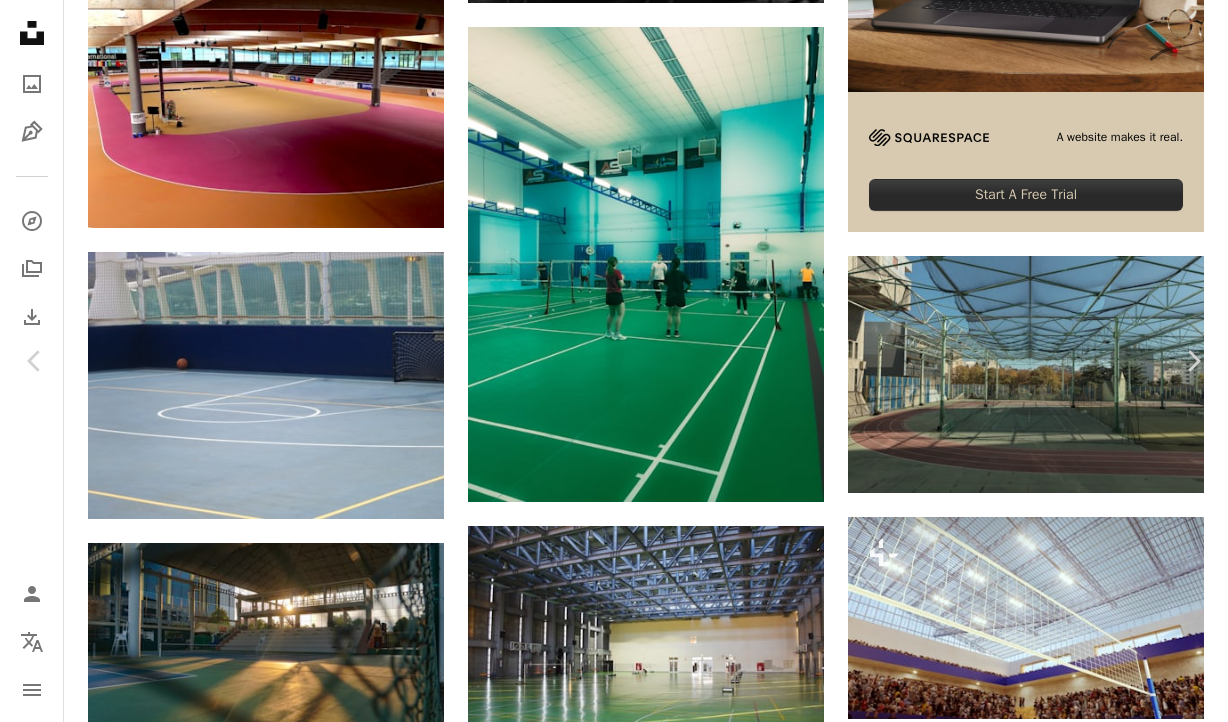 scroll, scrollTop: 567, scrollLeft: 0, axis: vertical 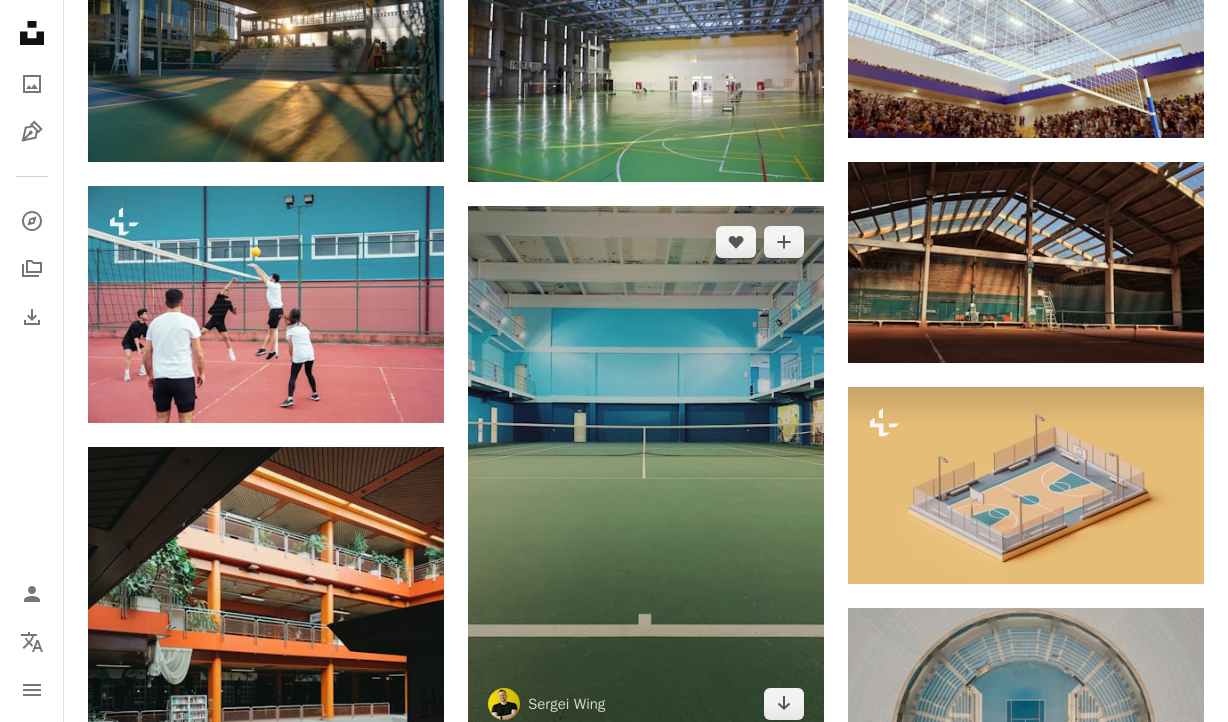click at bounding box center (646, 473) 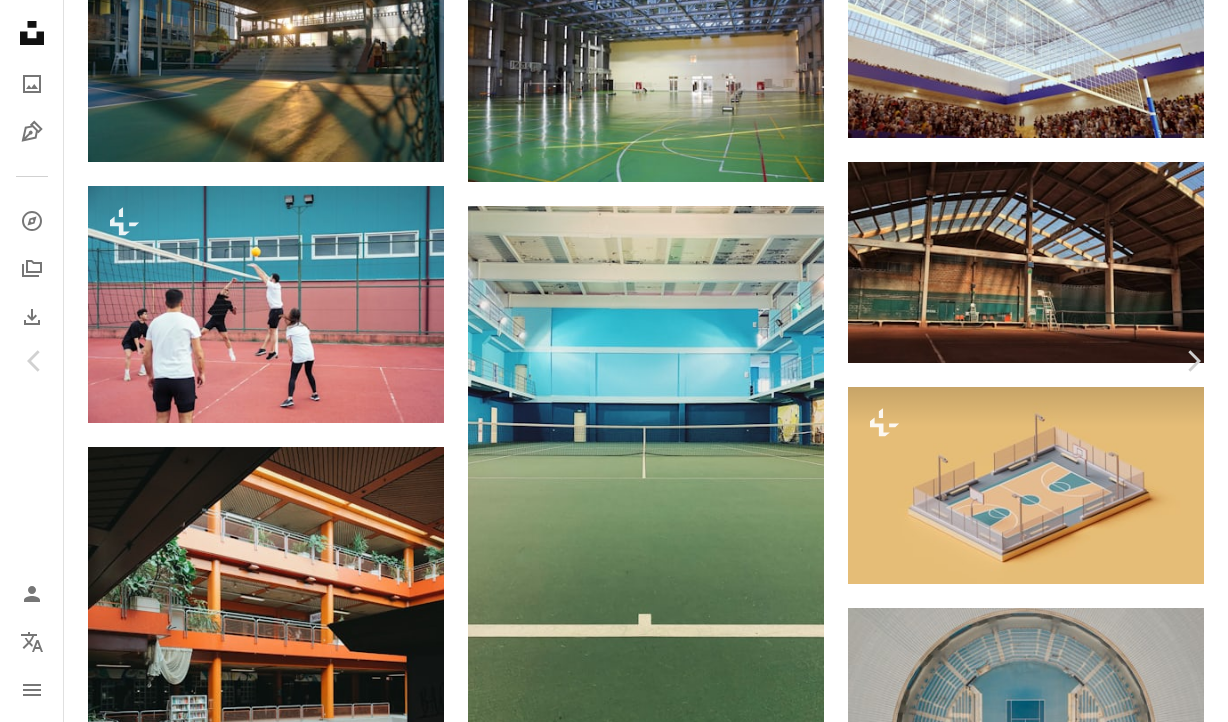 scroll, scrollTop: 0, scrollLeft: 0, axis: both 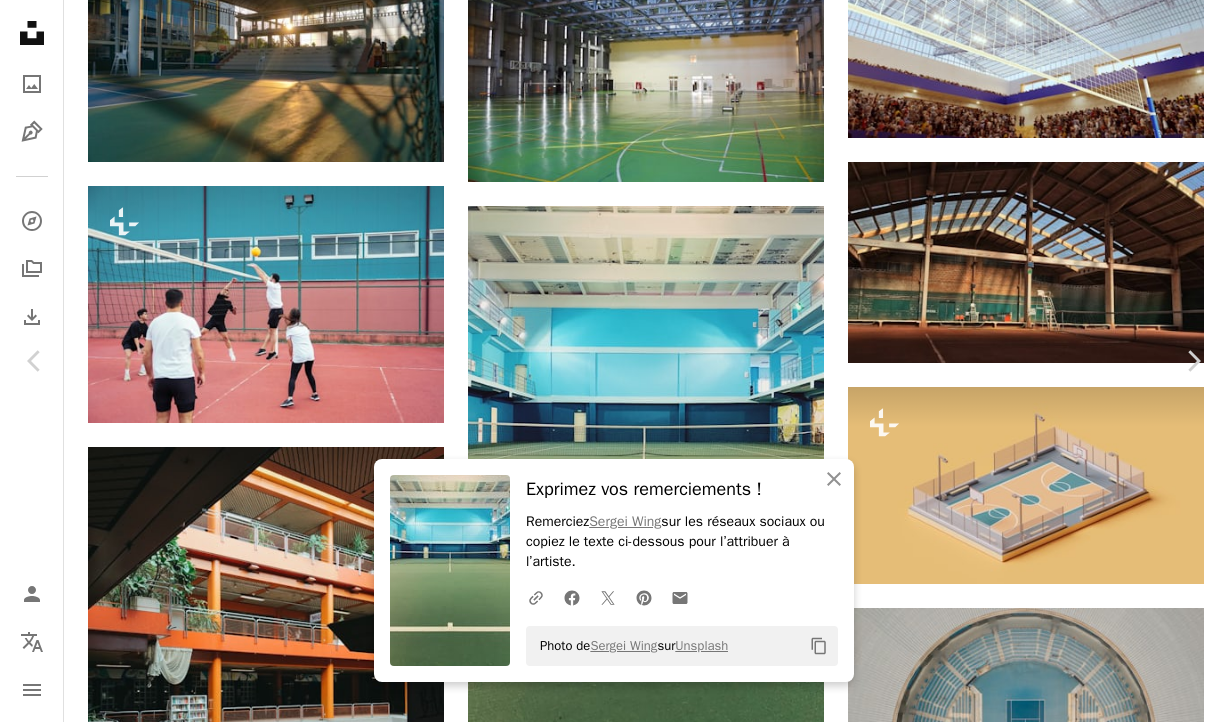 click on "An X shape" at bounding box center [20, 20] 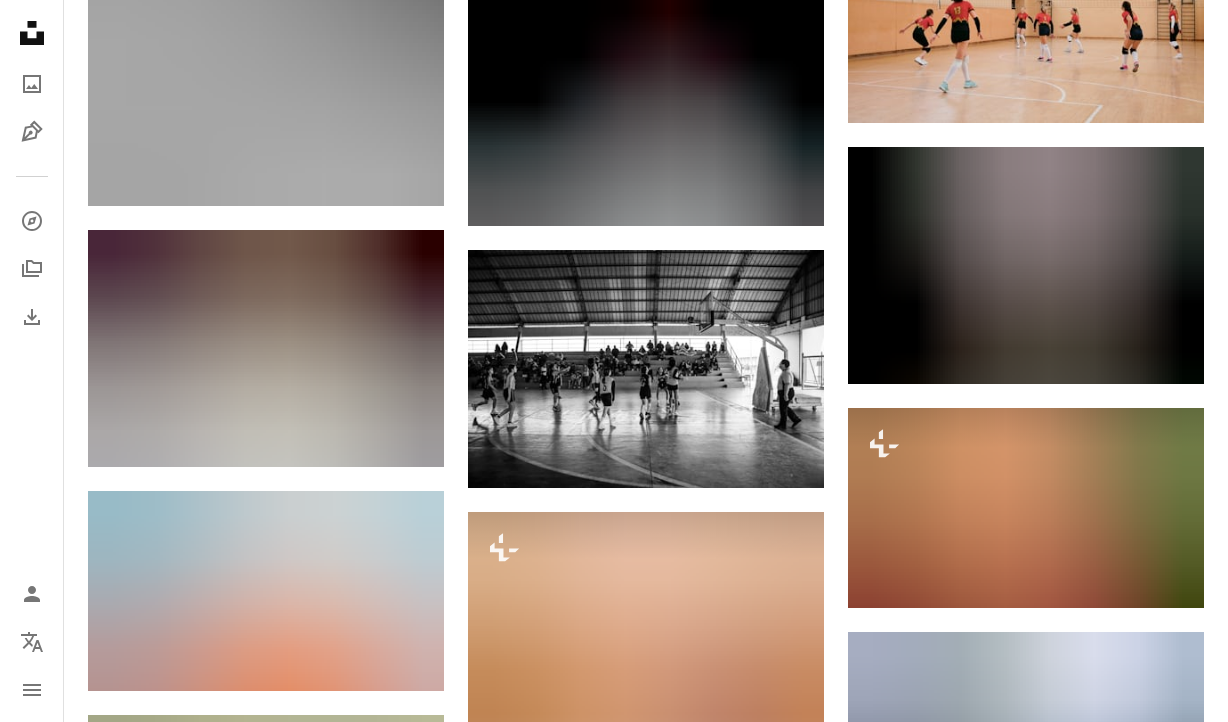 scroll, scrollTop: 2620, scrollLeft: 0, axis: vertical 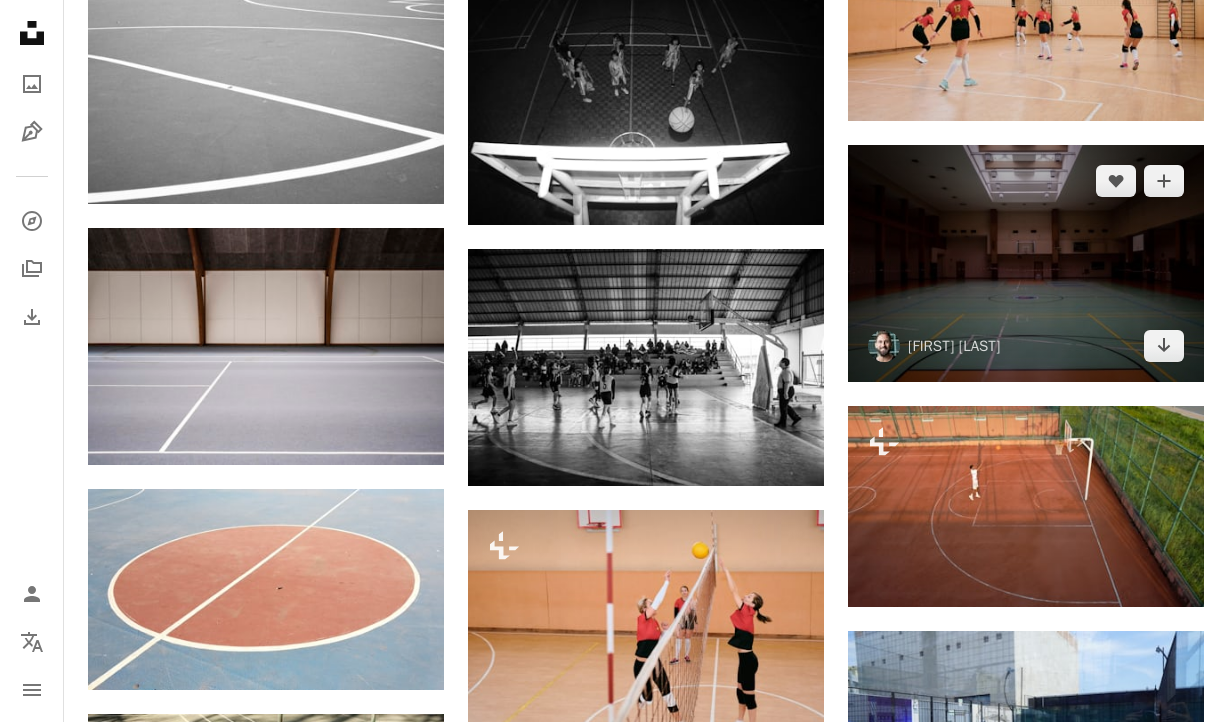 click at bounding box center [1026, 264] 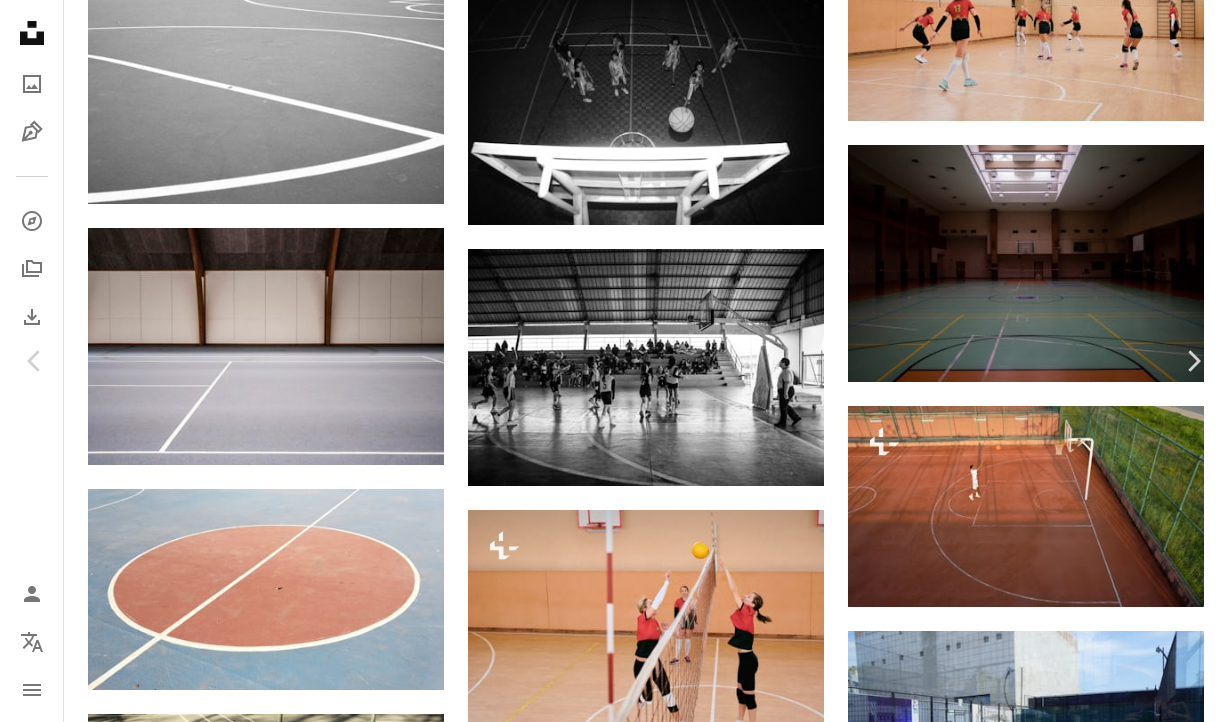 scroll, scrollTop: 6, scrollLeft: 0, axis: vertical 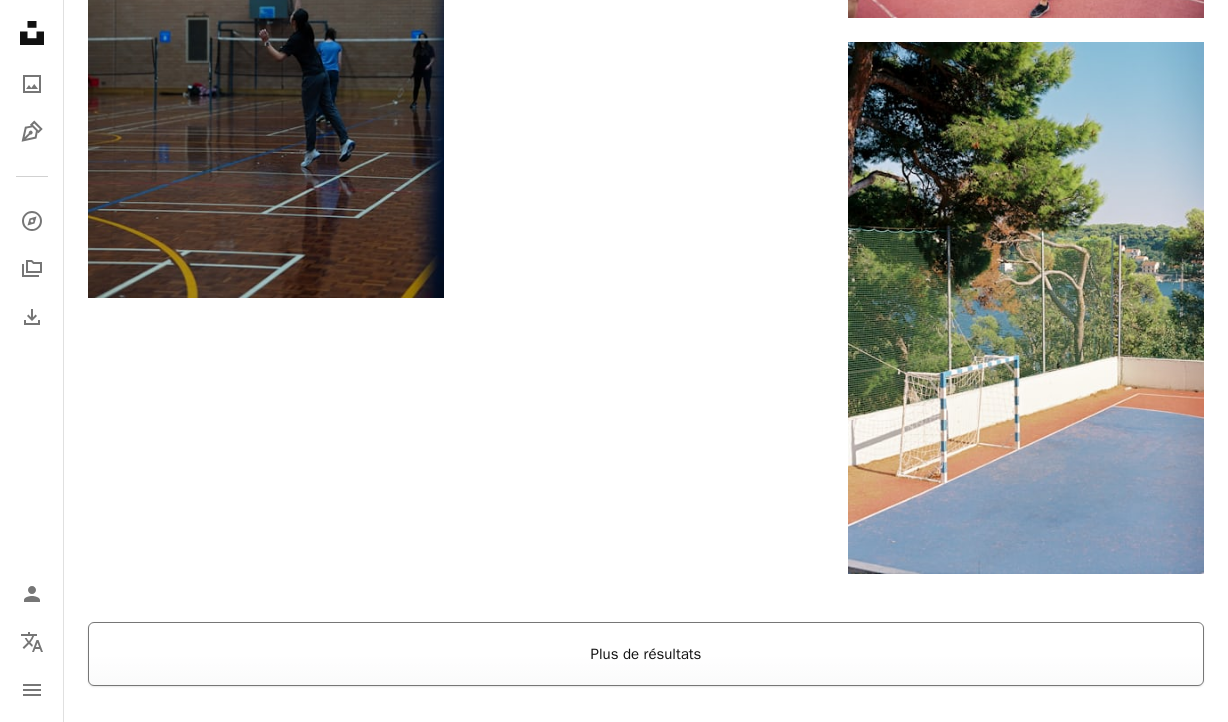 click on "Plus de résultats" at bounding box center [646, 654] 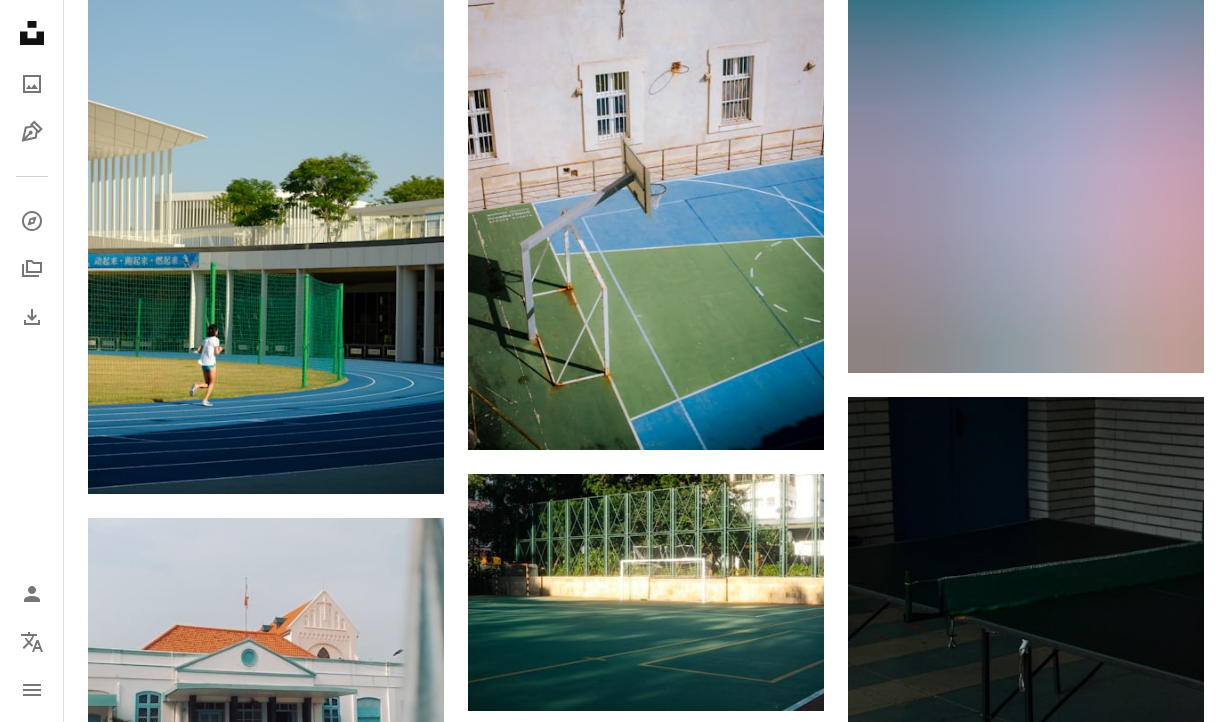 scroll, scrollTop: 7251, scrollLeft: 0, axis: vertical 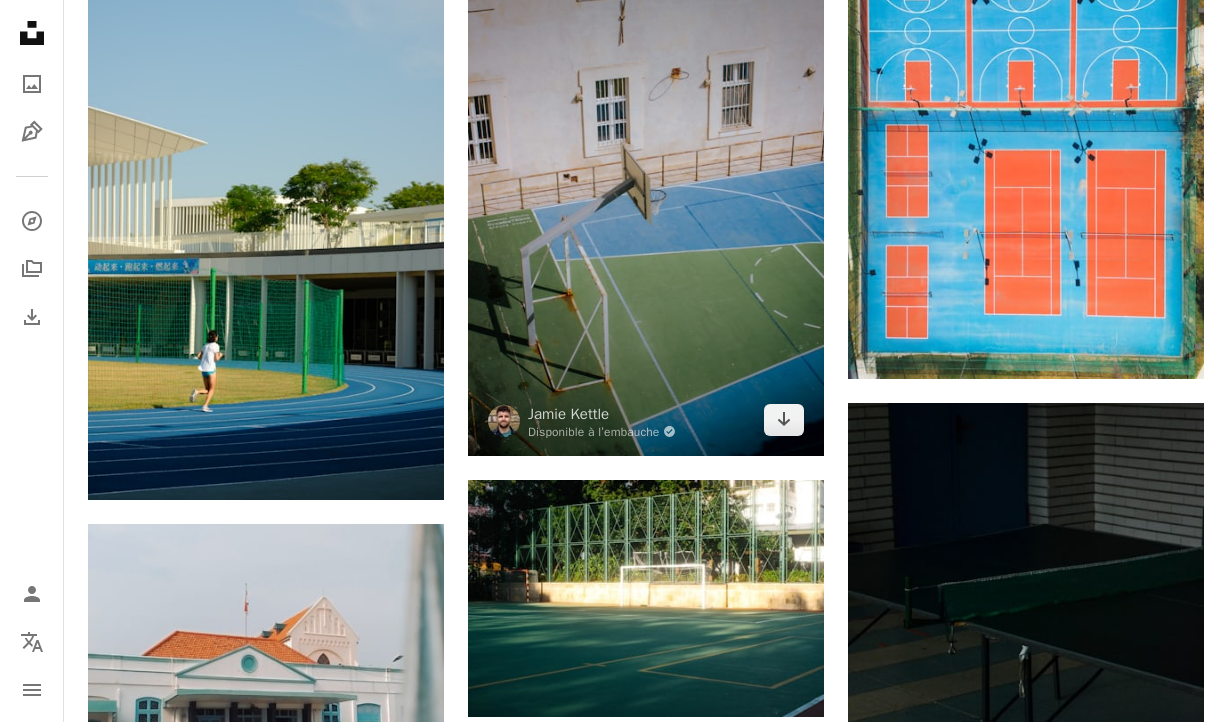 click at bounding box center [646, 189] 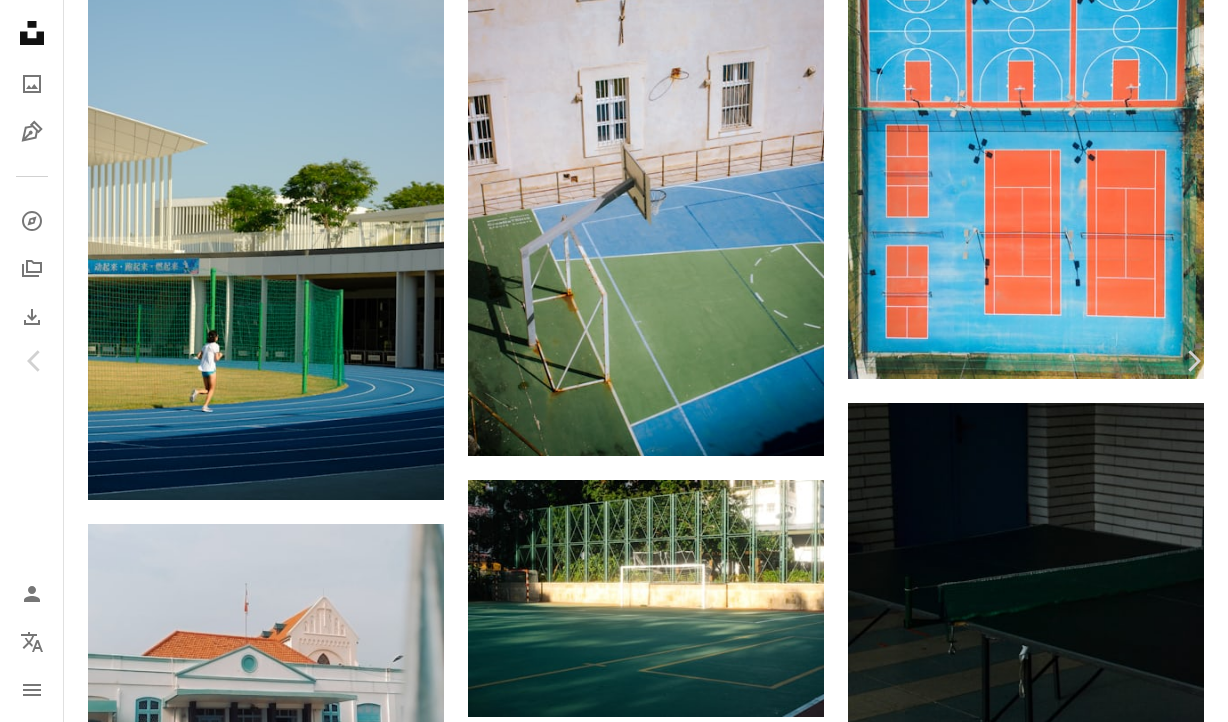 scroll, scrollTop: 0, scrollLeft: 0, axis: both 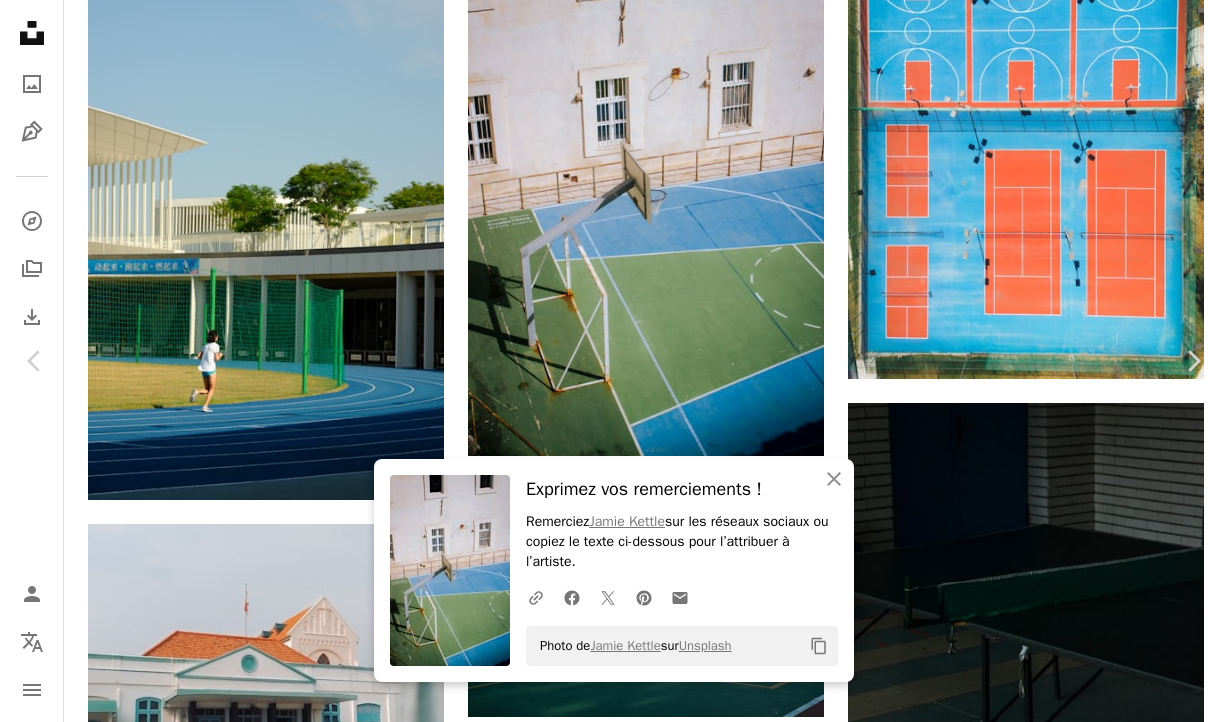 click on "An X shape" at bounding box center [20, 20] 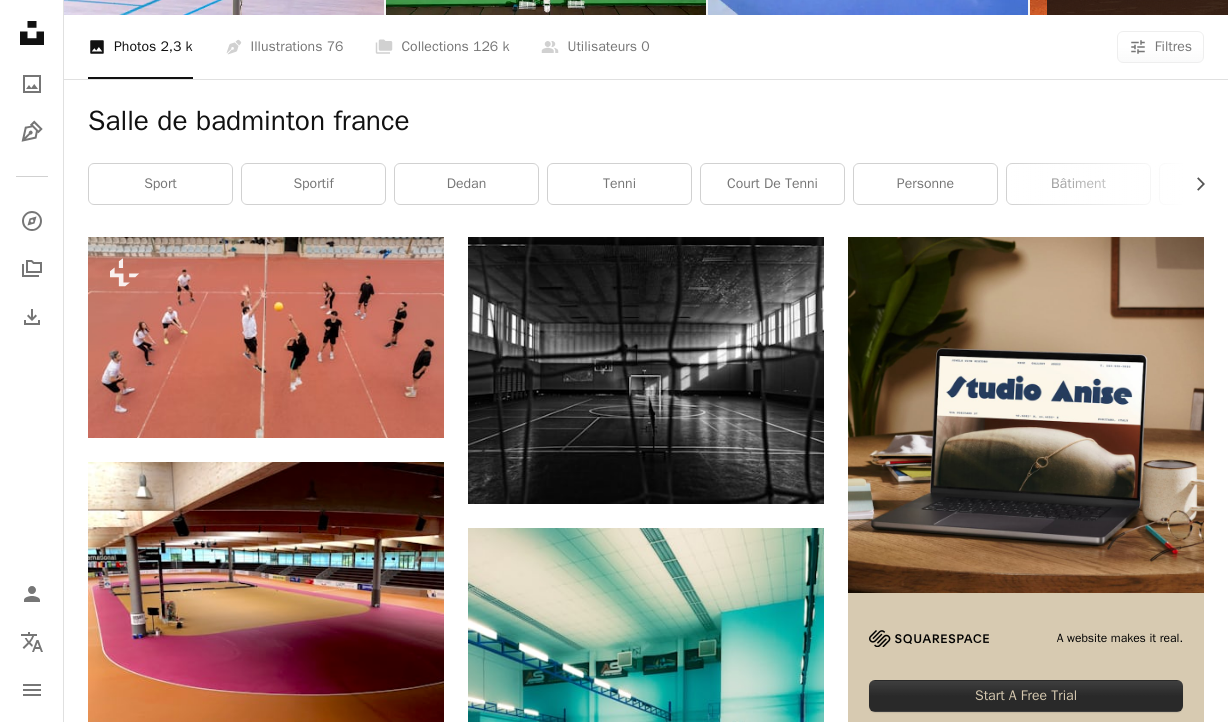 scroll, scrollTop: 0, scrollLeft: 0, axis: both 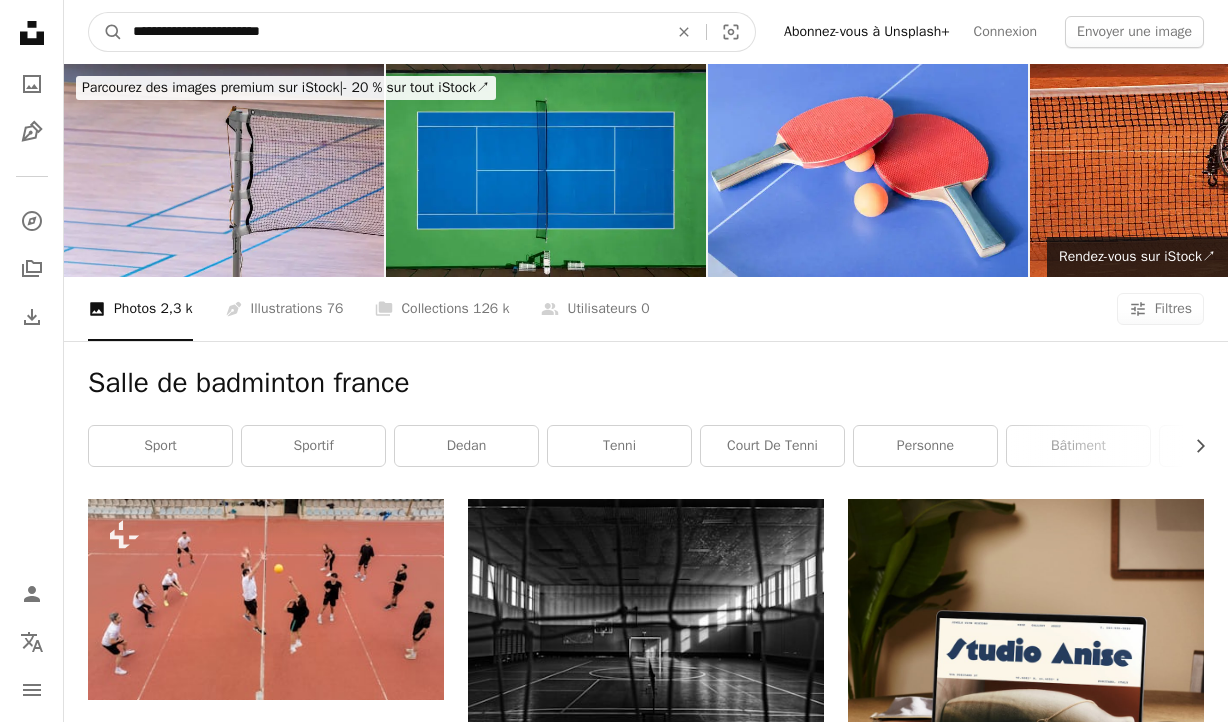 click on "**********" at bounding box center [392, 32] 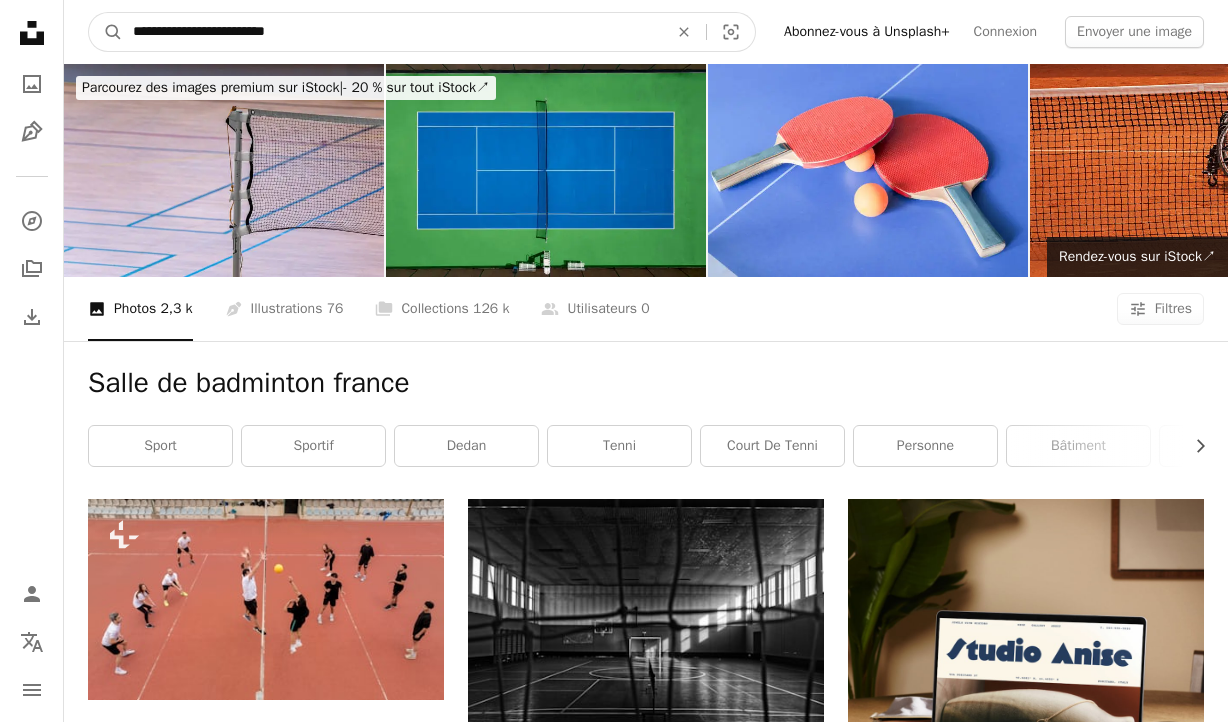 type on "**********" 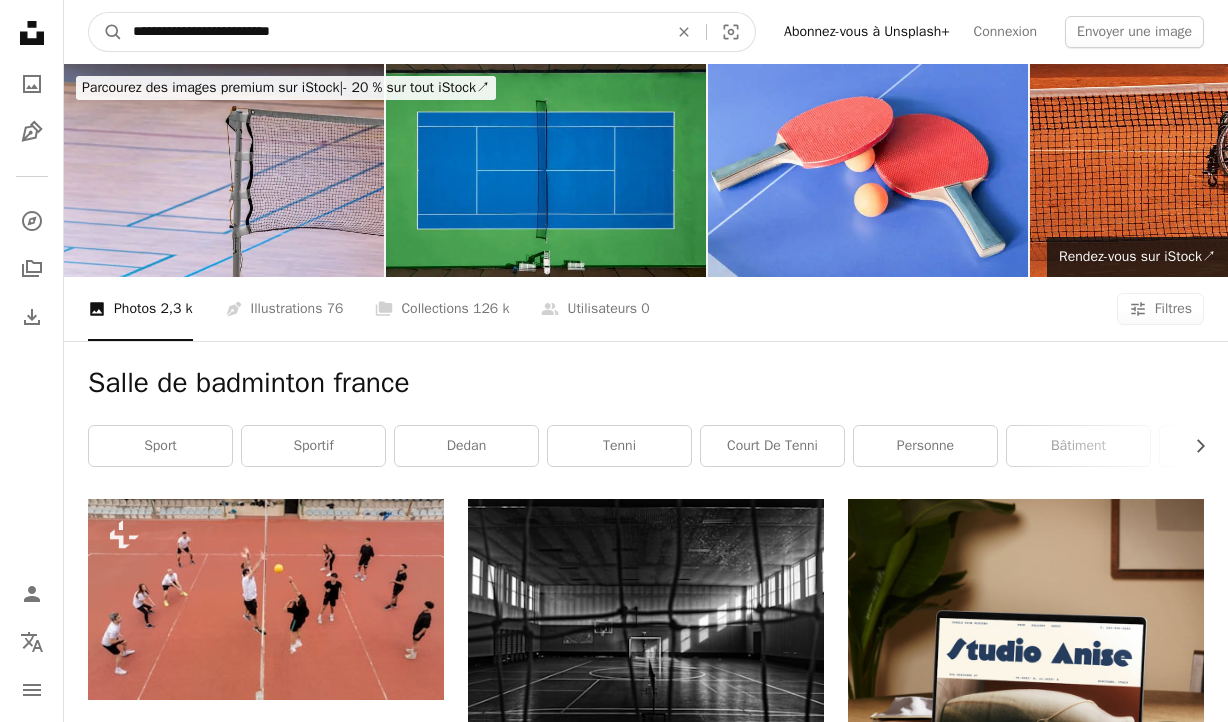 click on "A magnifying glass" at bounding box center (106, 32) 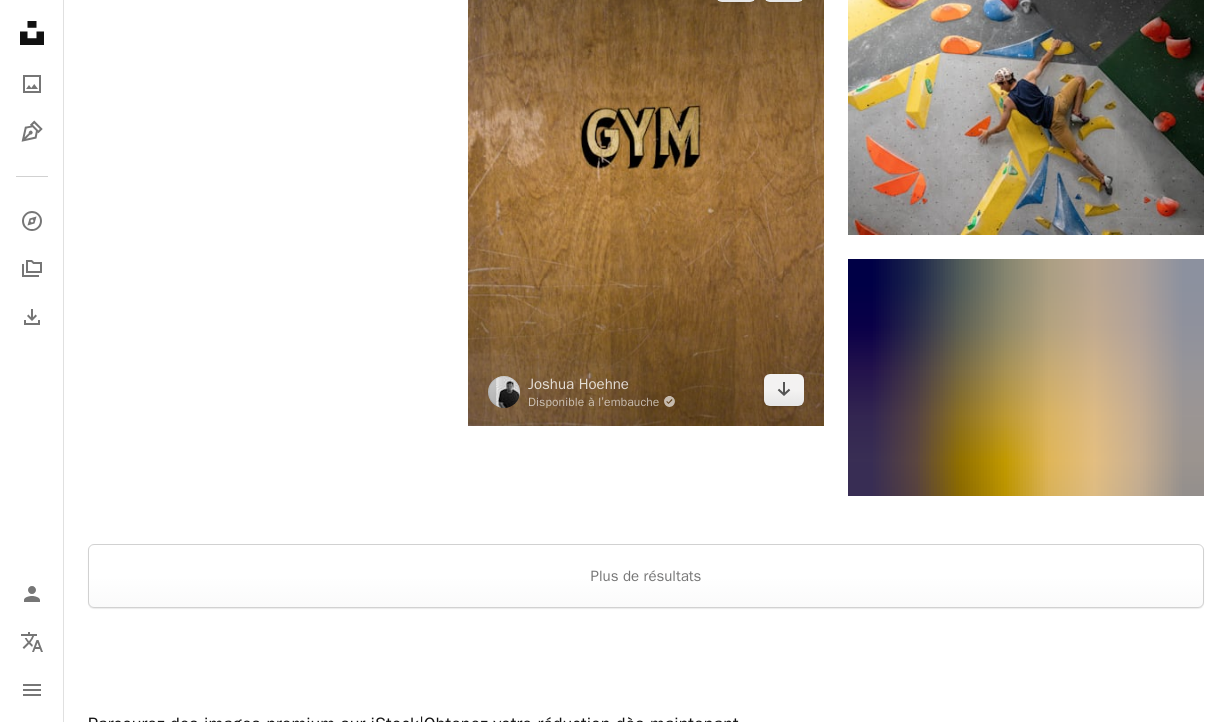 scroll, scrollTop: 2677, scrollLeft: 0, axis: vertical 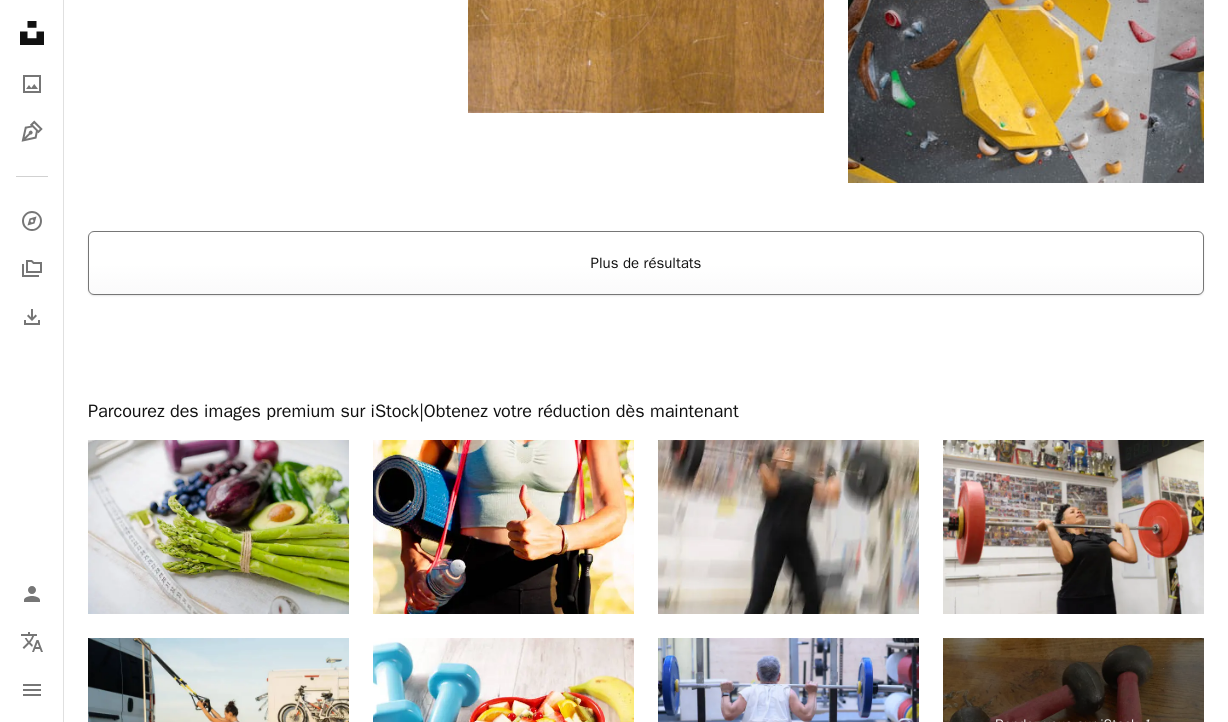 click on "Plus de résultats" at bounding box center [646, 263] 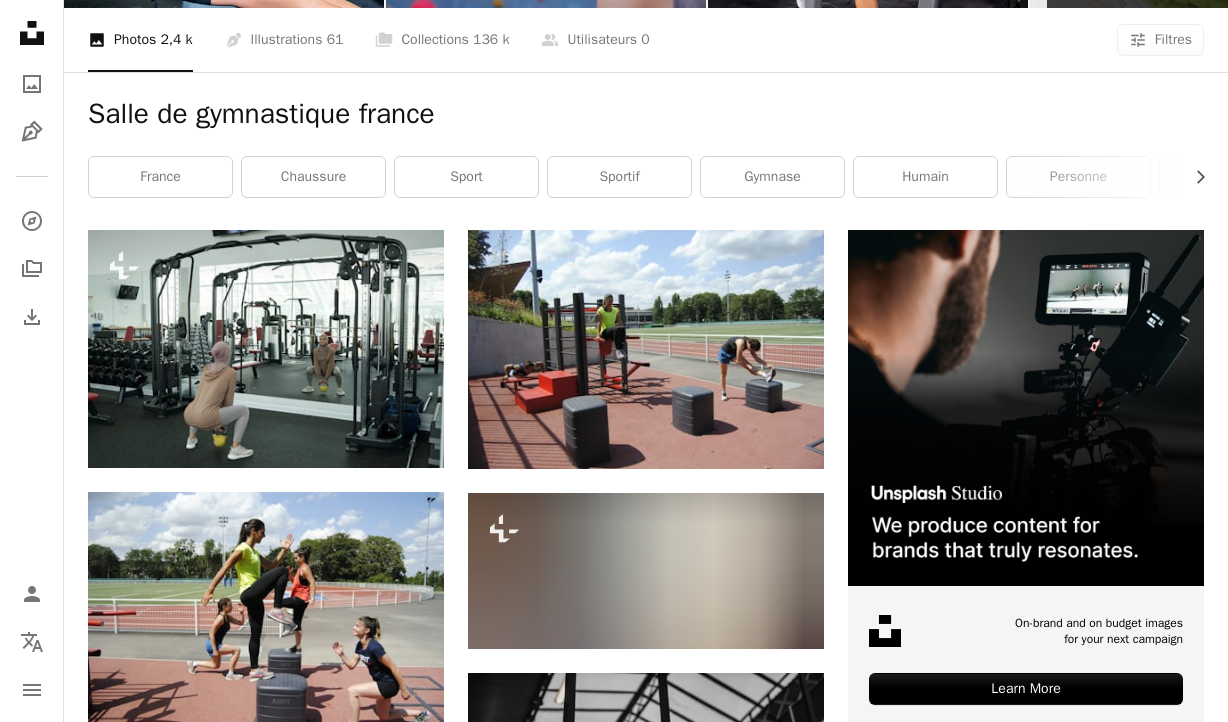 scroll, scrollTop: 0, scrollLeft: 0, axis: both 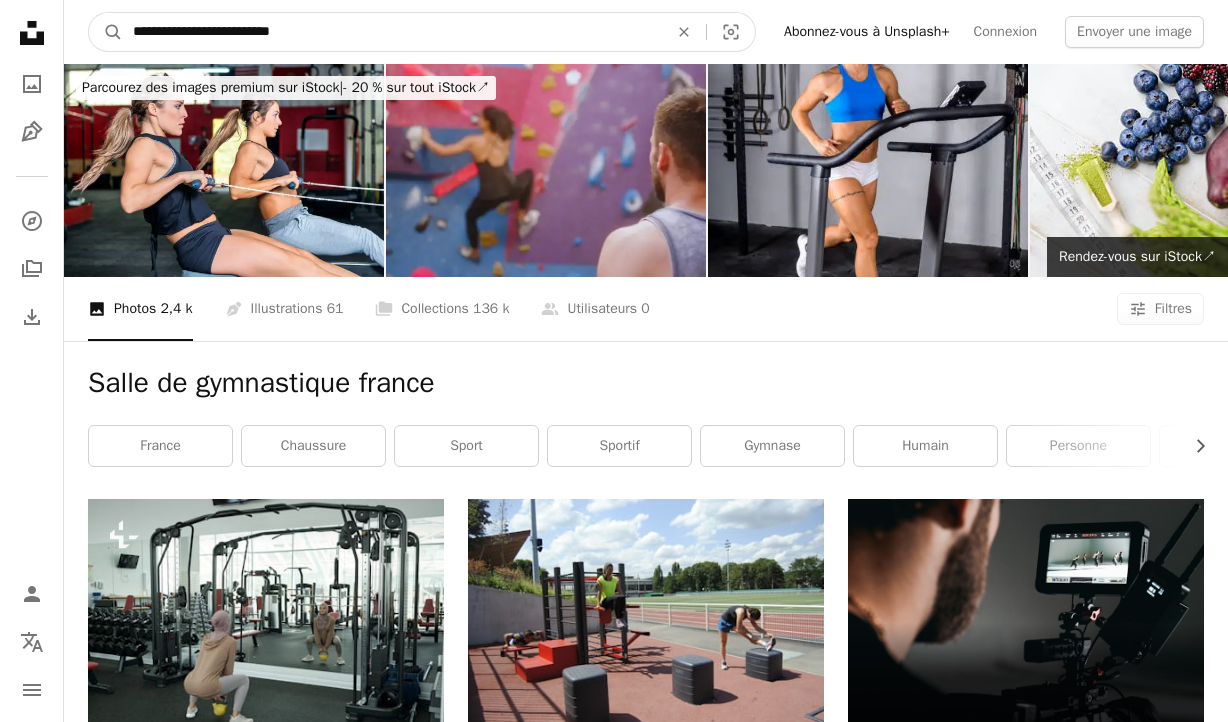 drag, startPoint x: 270, startPoint y: 33, endPoint x: 136, endPoint y: 26, distance: 134.18271 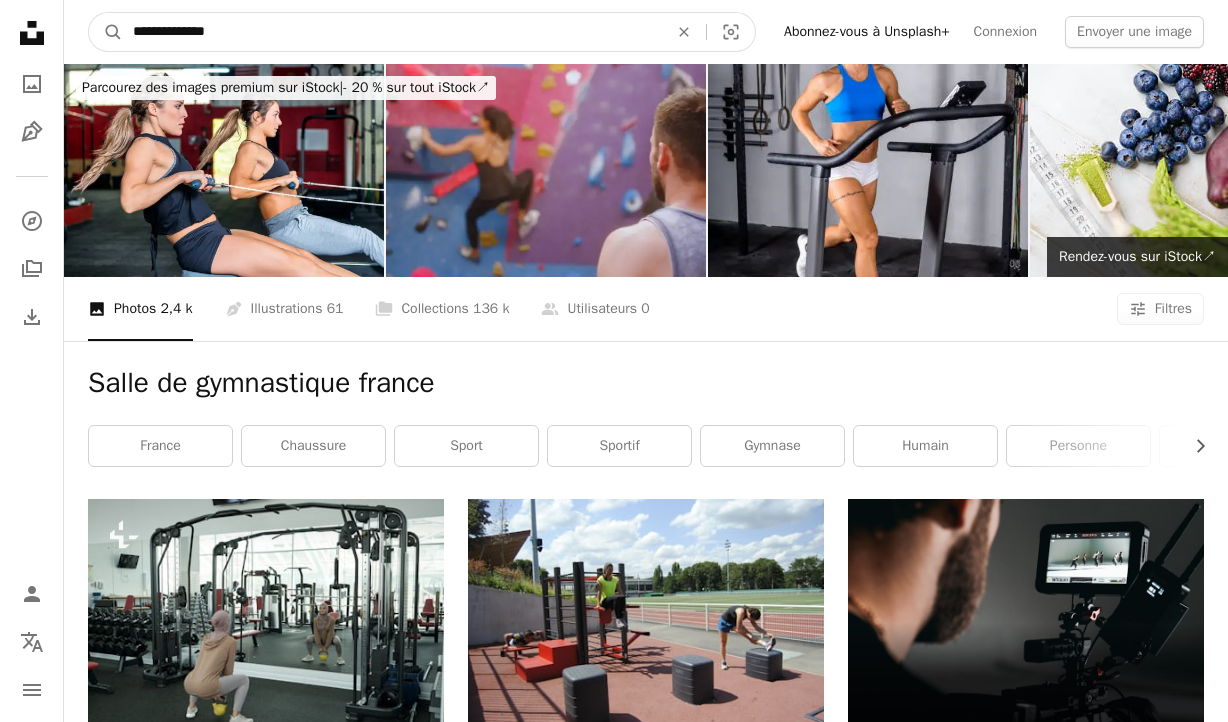 type on "**********" 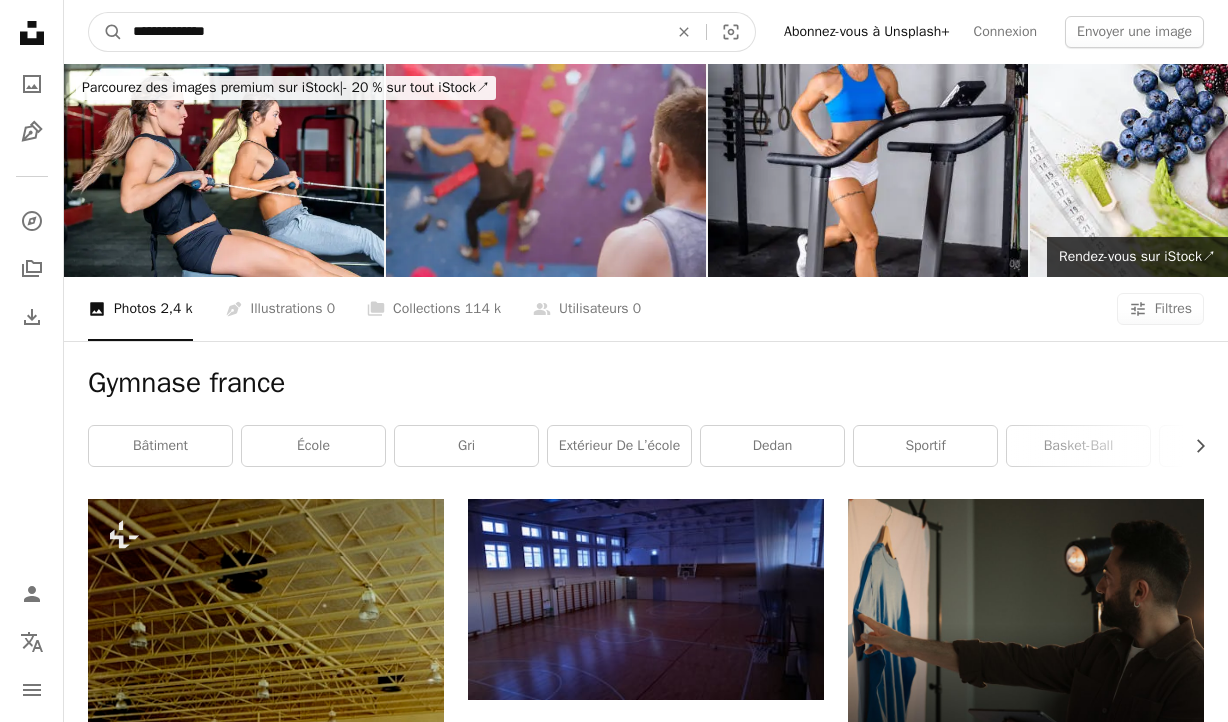 click on "**********" at bounding box center (392, 32) 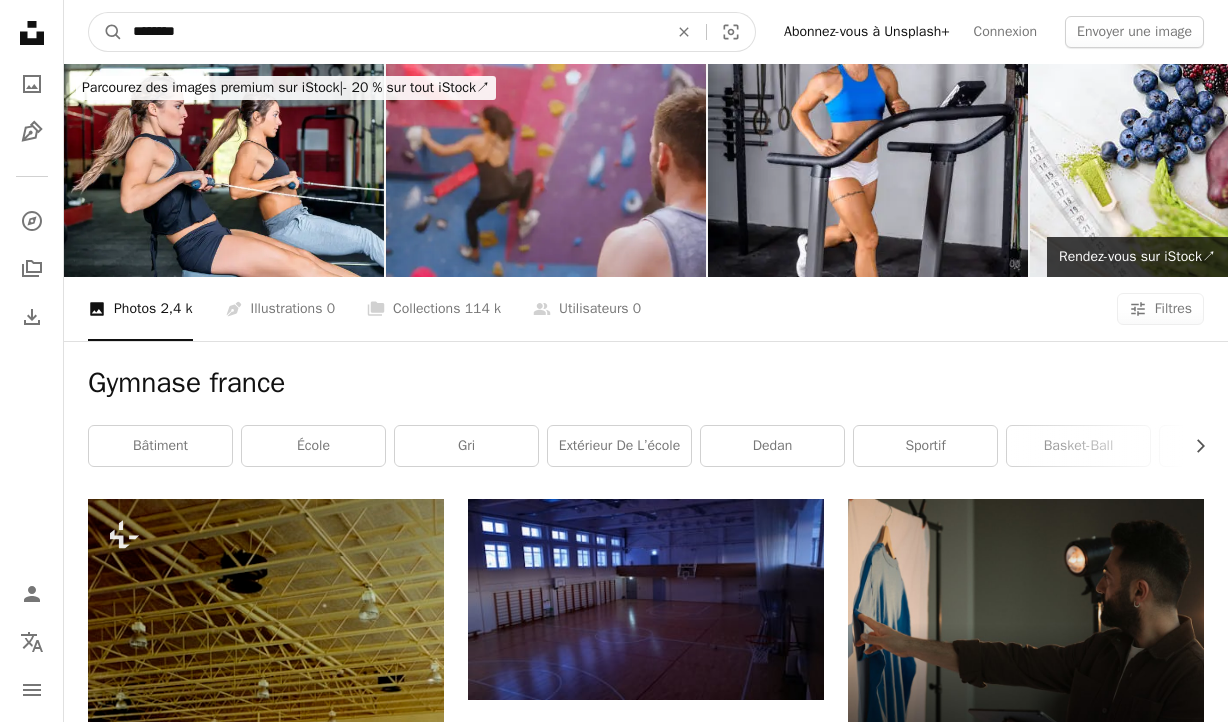 type on "*******" 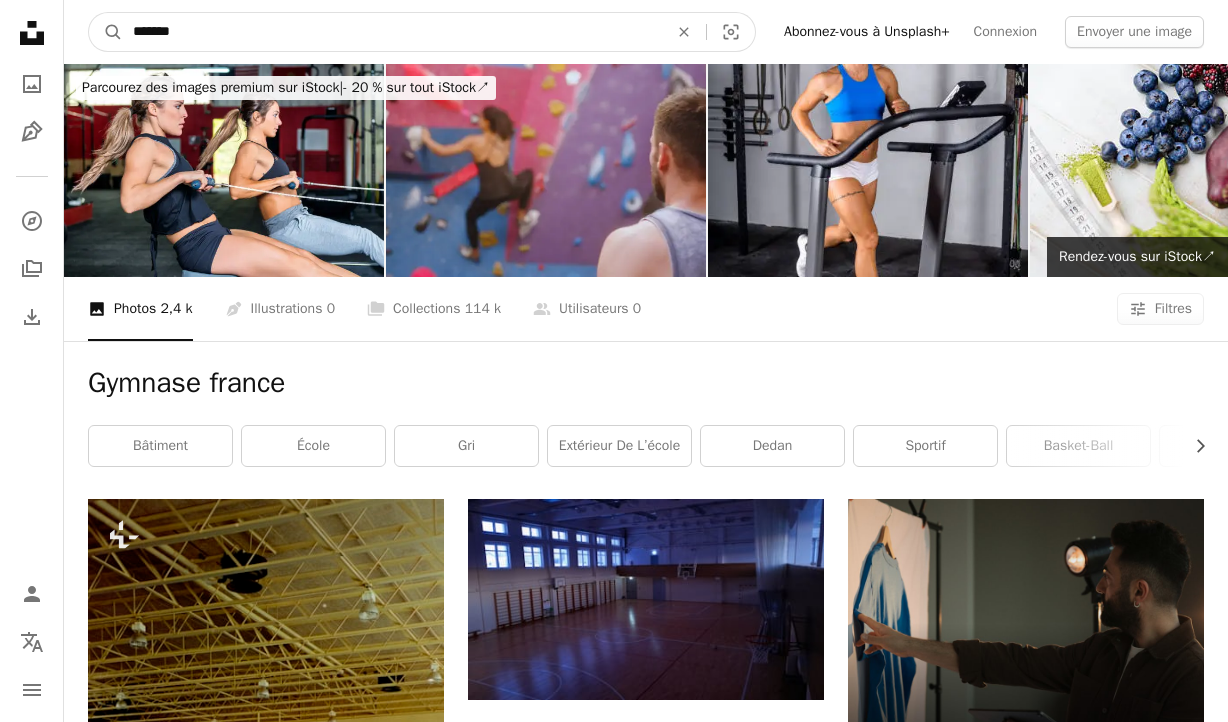 click on "A magnifying glass" at bounding box center (106, 32) 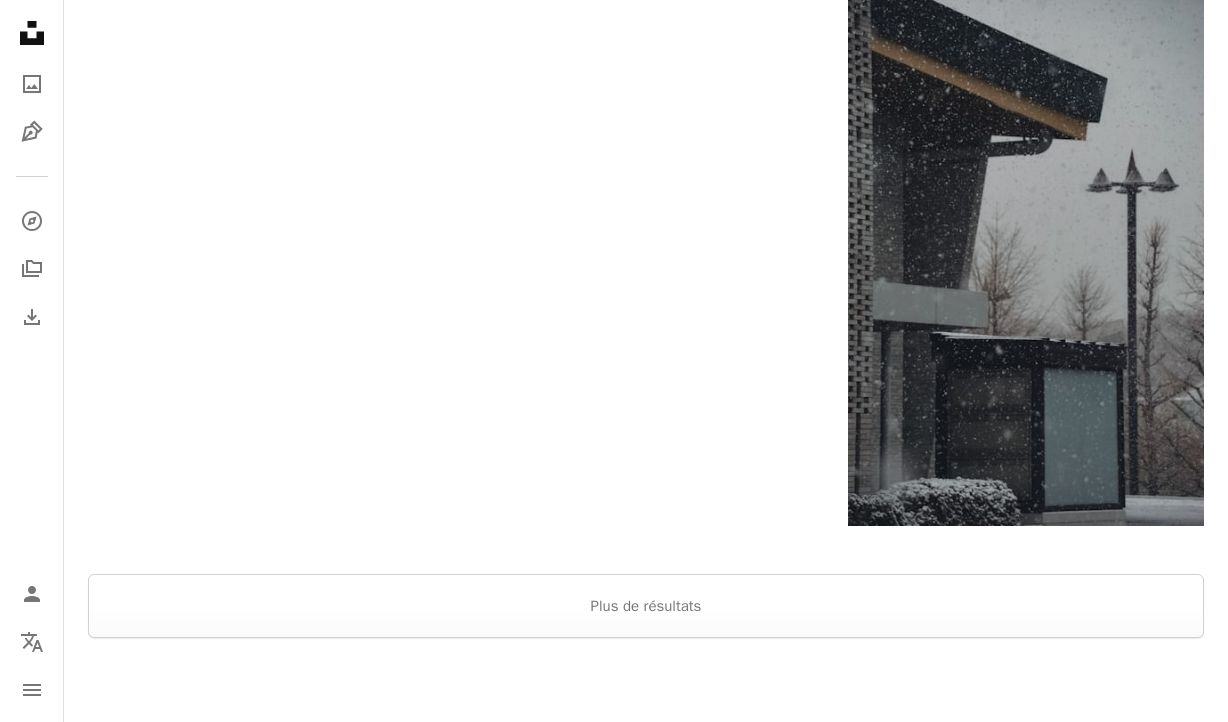 scroll, scrollTop: 2938, scrollLeft: 0, axis: vertical 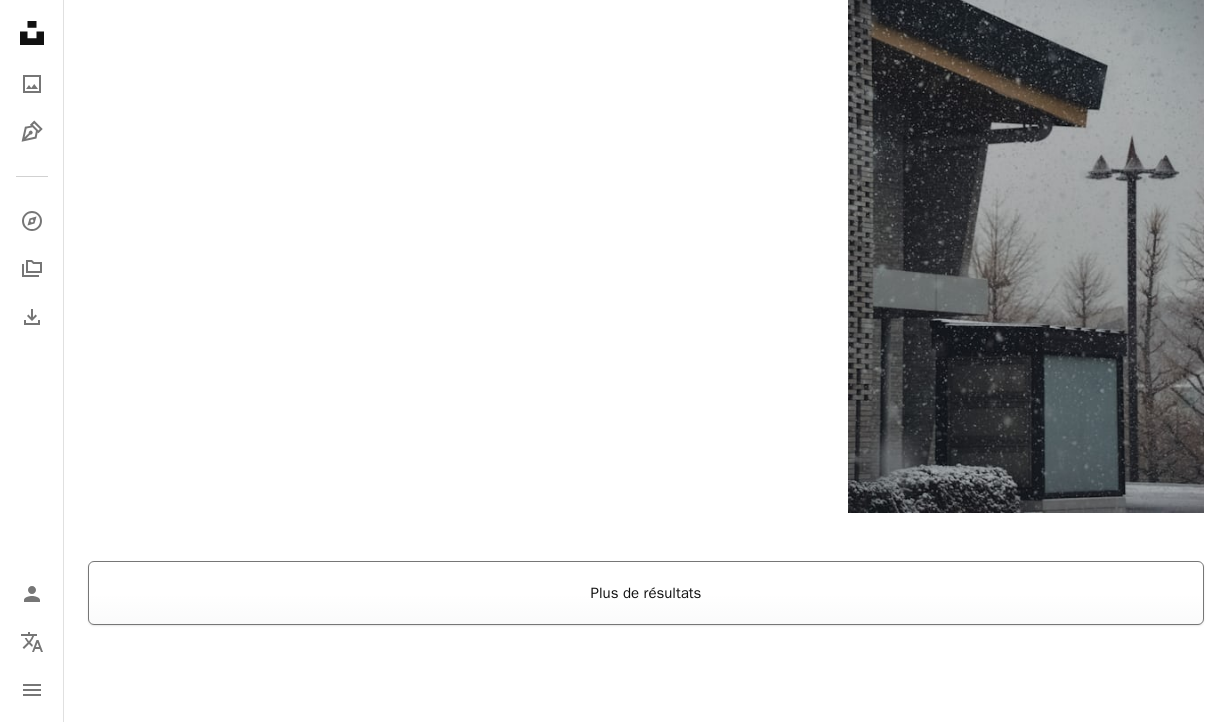 click on "Plus de résultats" at bounding box center (646, 593) 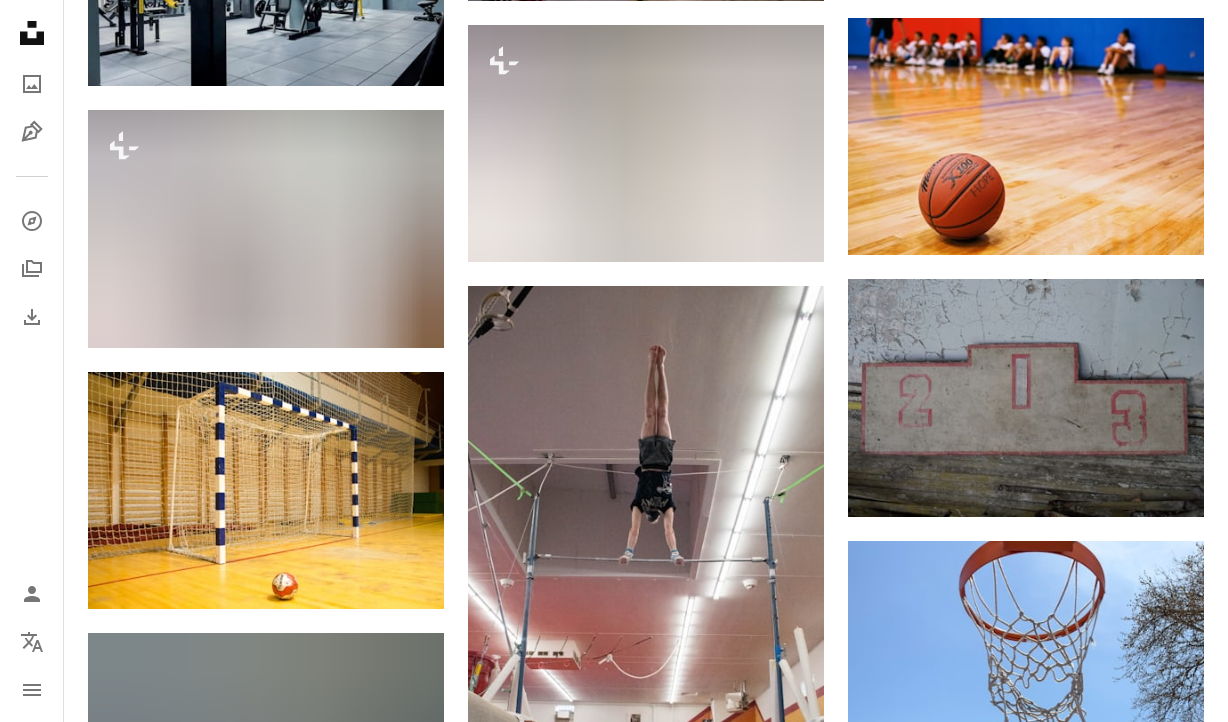 scroll, scrollTop: 5198, scrollLeft: 0, axis: vertical 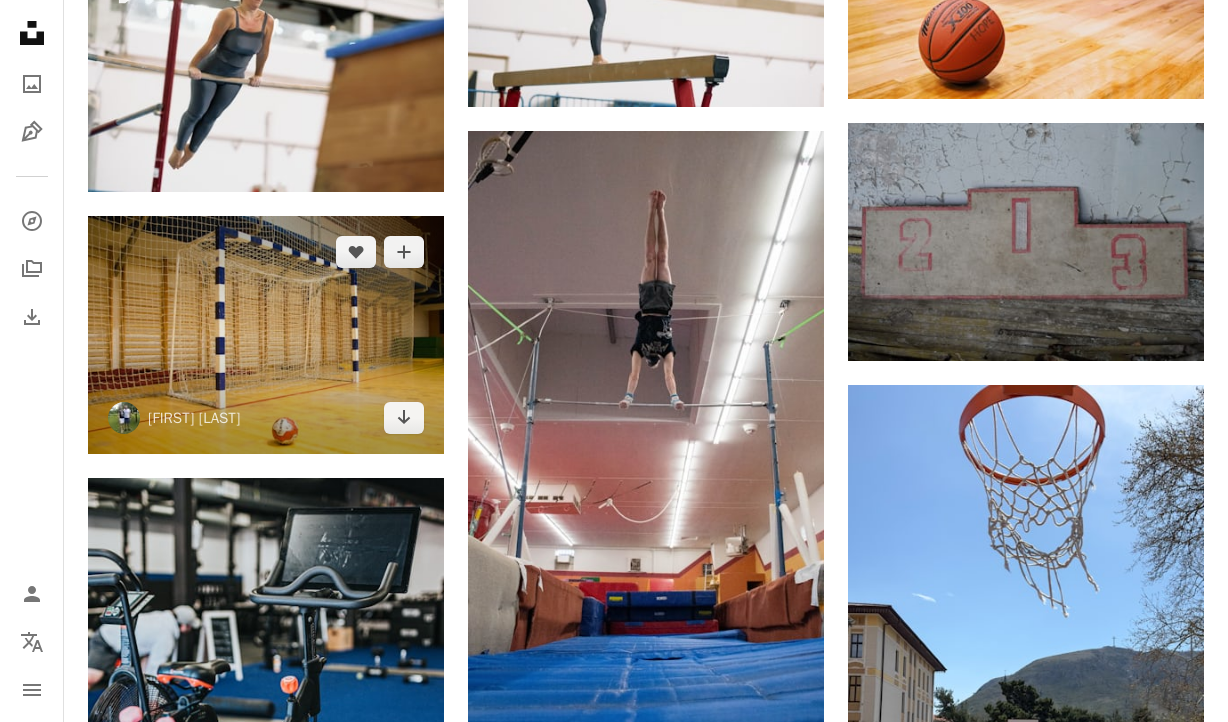 click at bounding box center [266, 335] 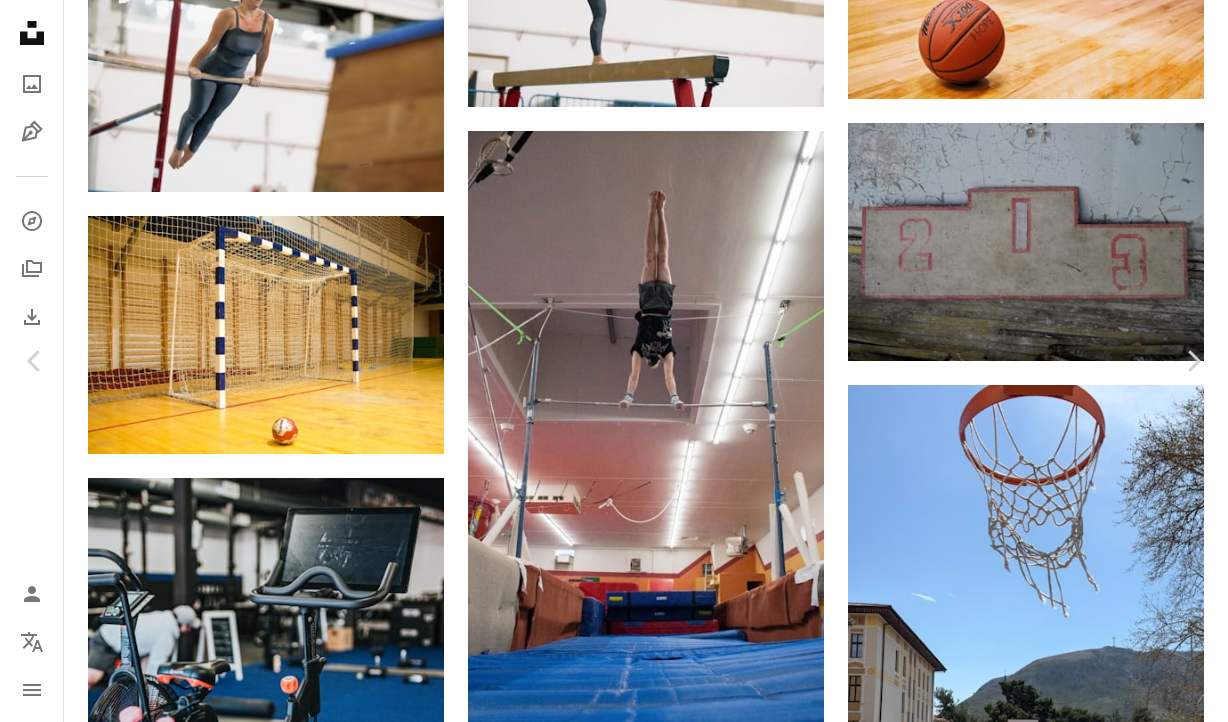 scroll, scrollTop: 214, scrollLeft: 0, axis: vertical 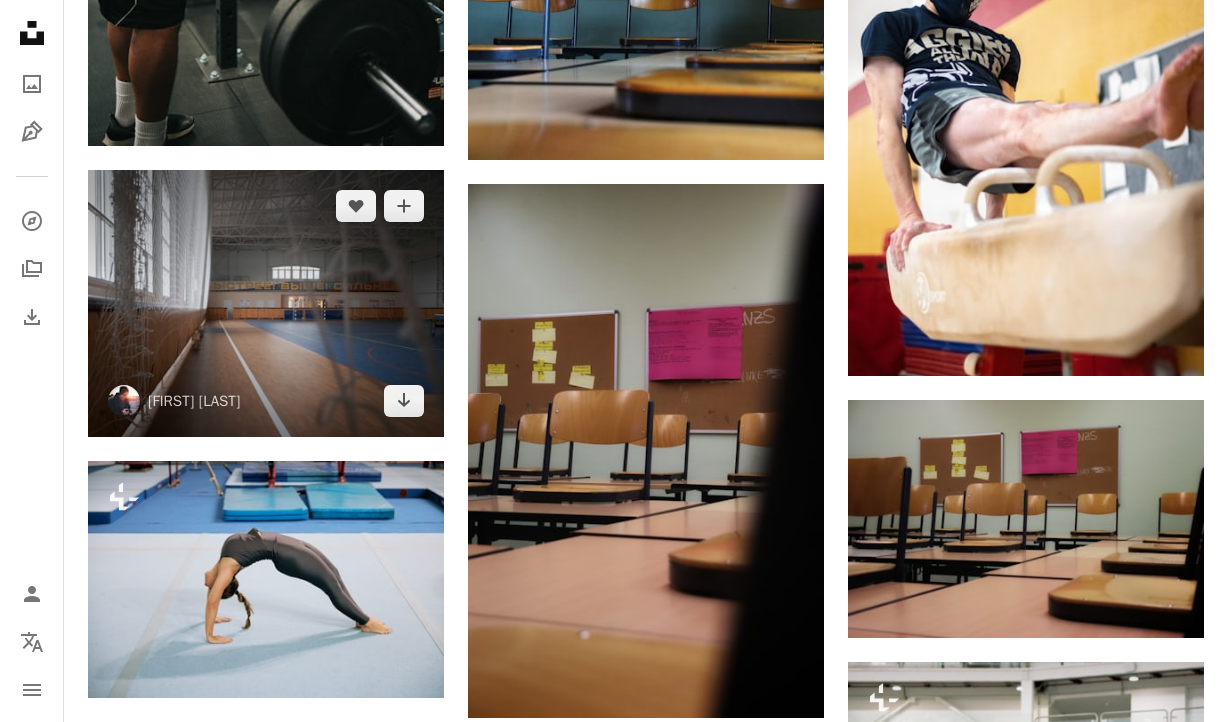 click at bounding box center (266, 303) 